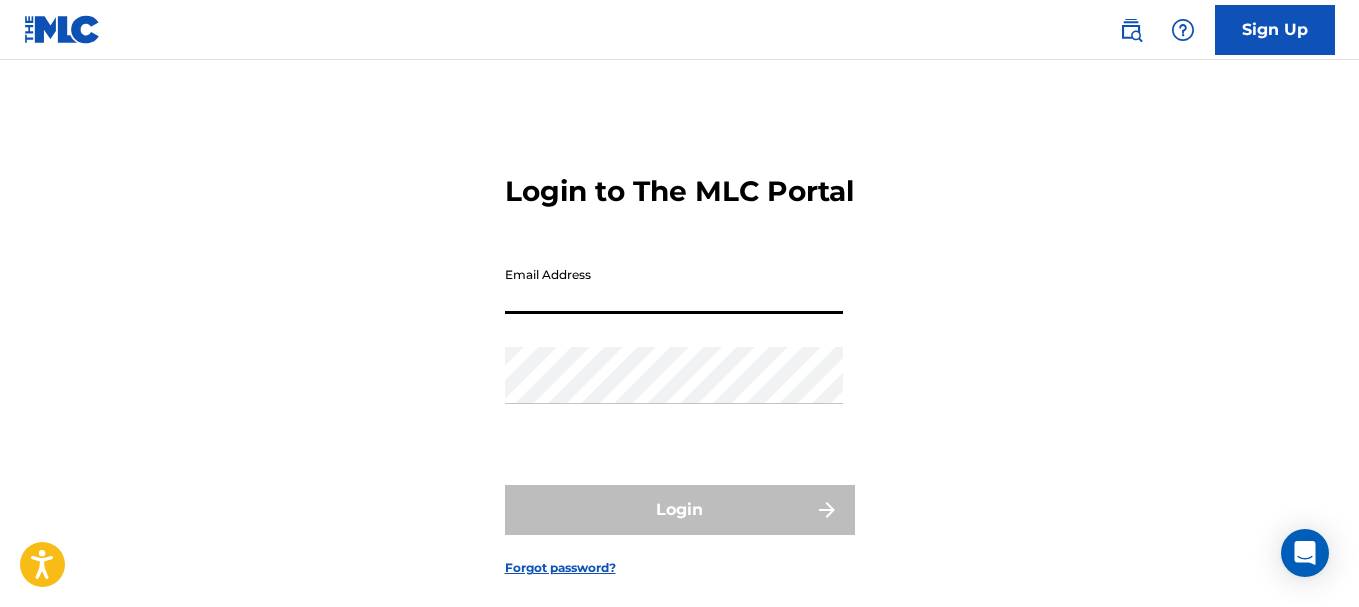 scroll, scrollTop: 0, scrollLeft: 0, axis: both 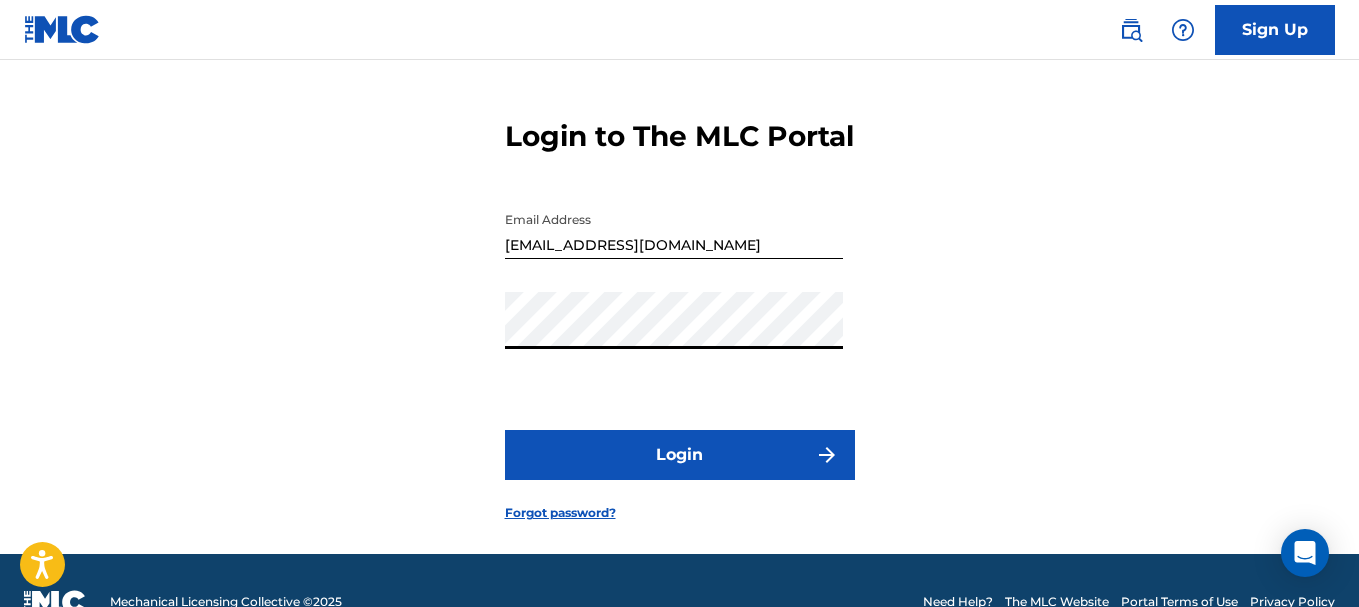 click on "Login" at bounding box center [680, 455] 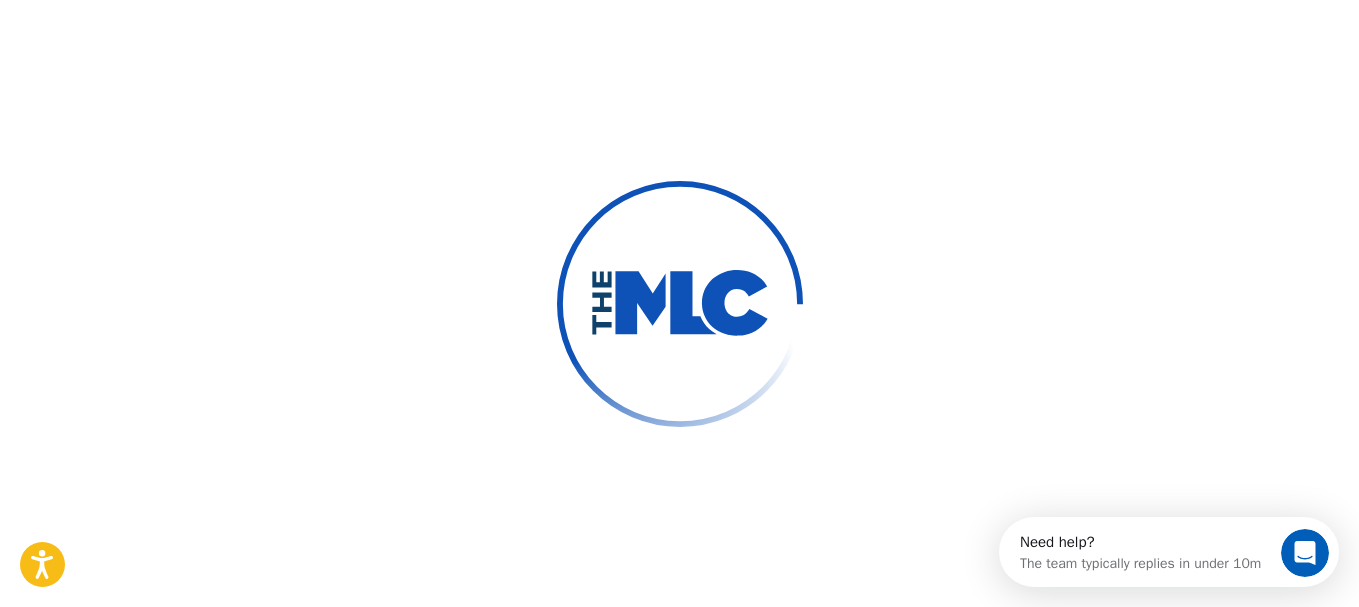 scroll, scrollTop: 0, scrollLeft: 0, axis: both 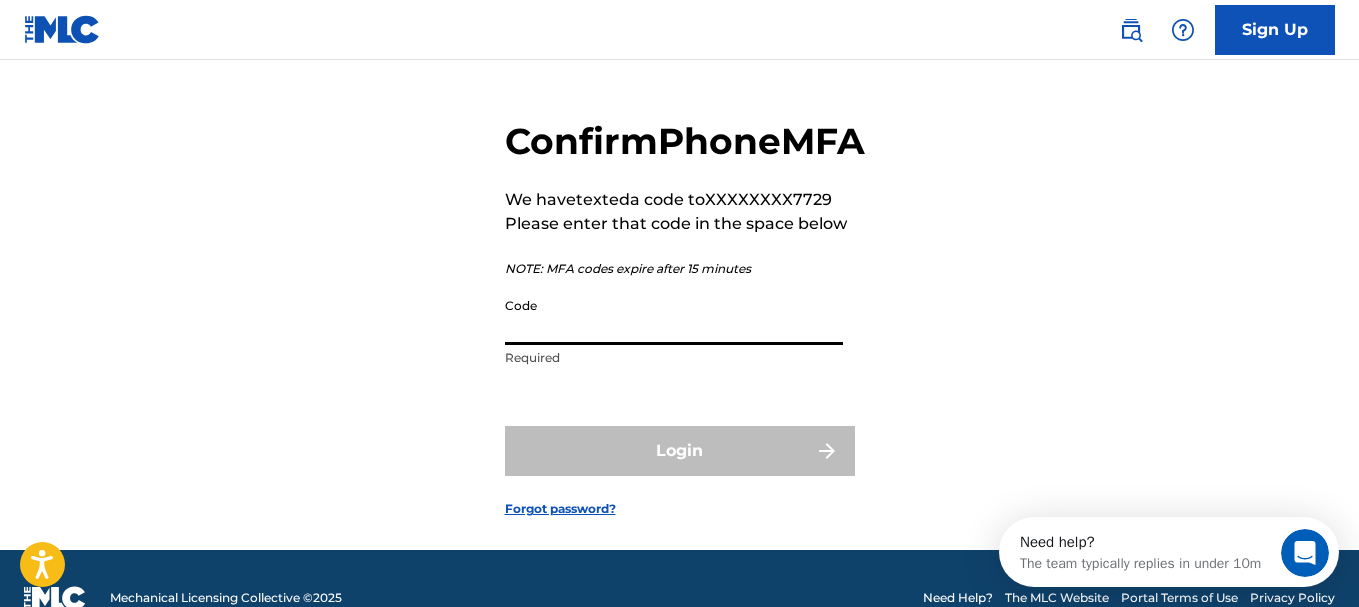 click on "Code" at bounding box center [674, 316] 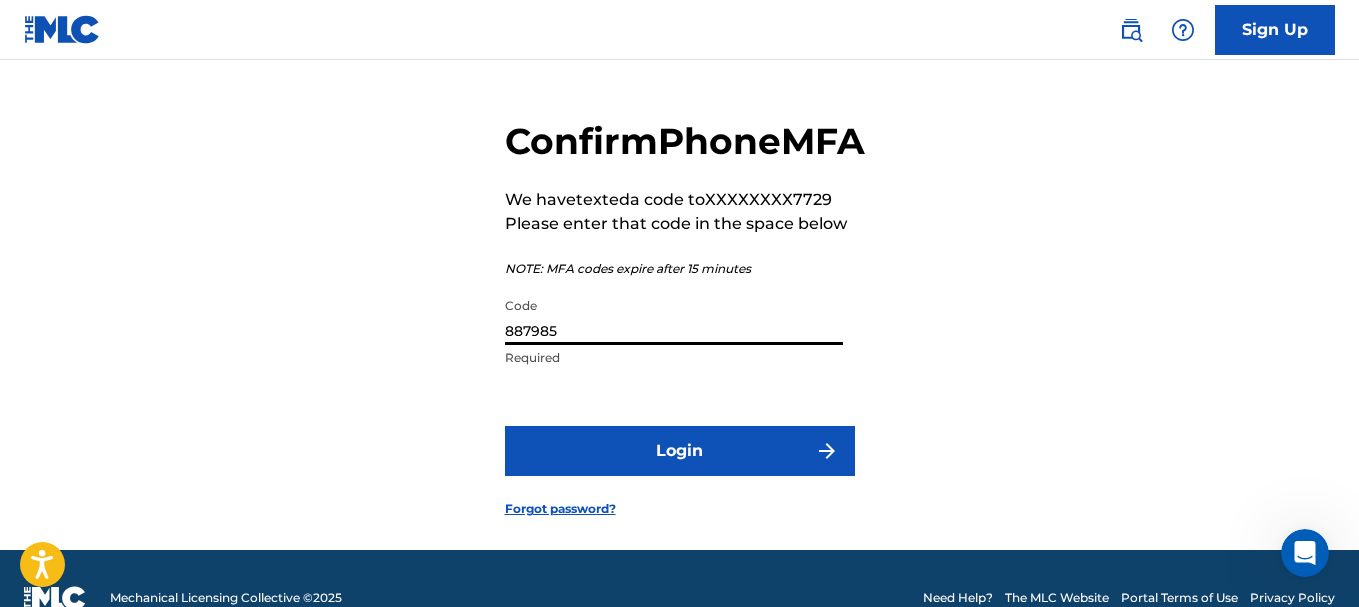 type on "887985" 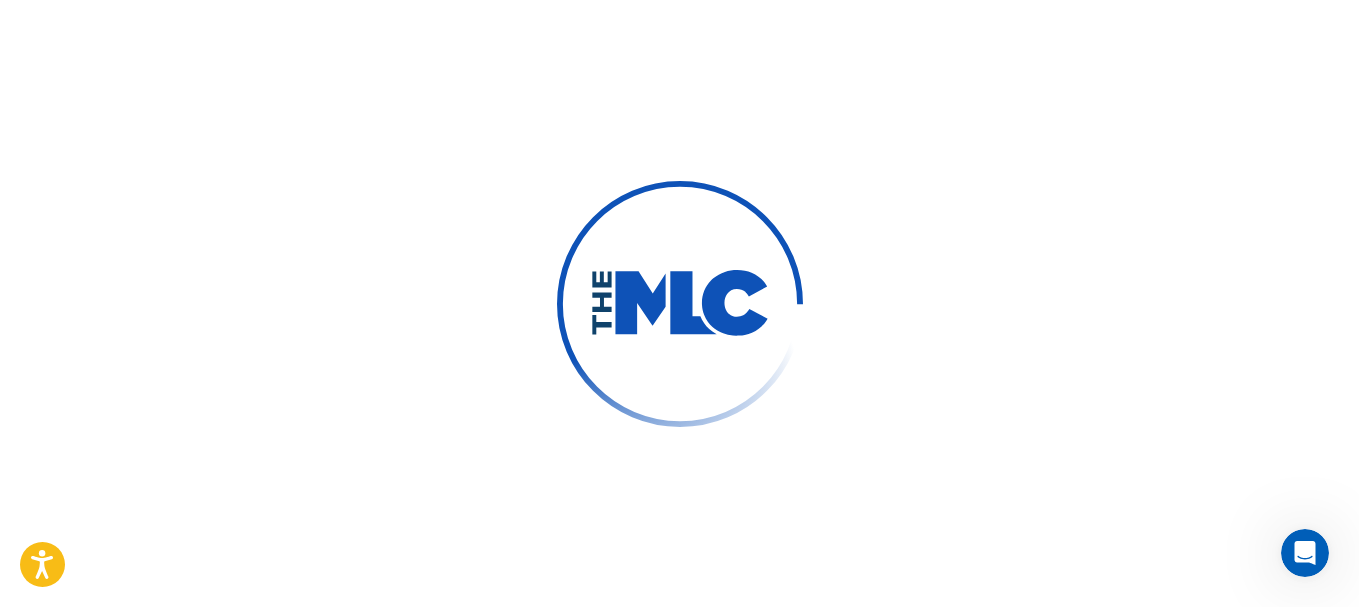 scroll, scrollTop: 0, scrollLeft: 0, axis: both 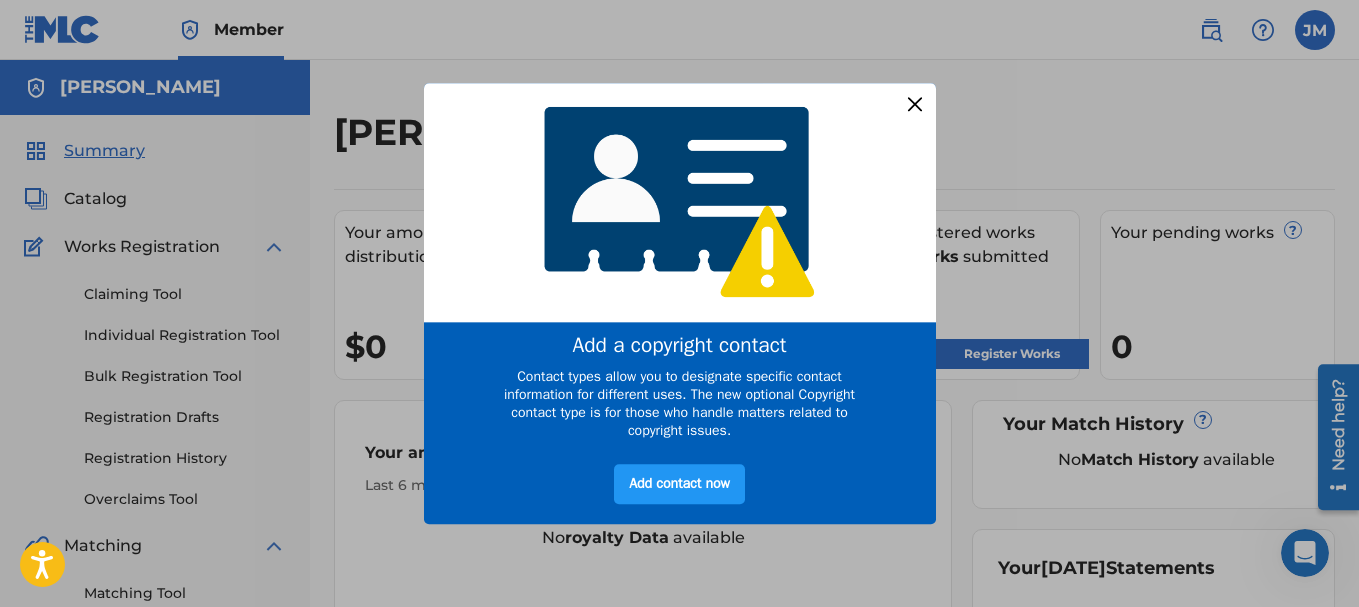 click at bounding box center [914, 104] 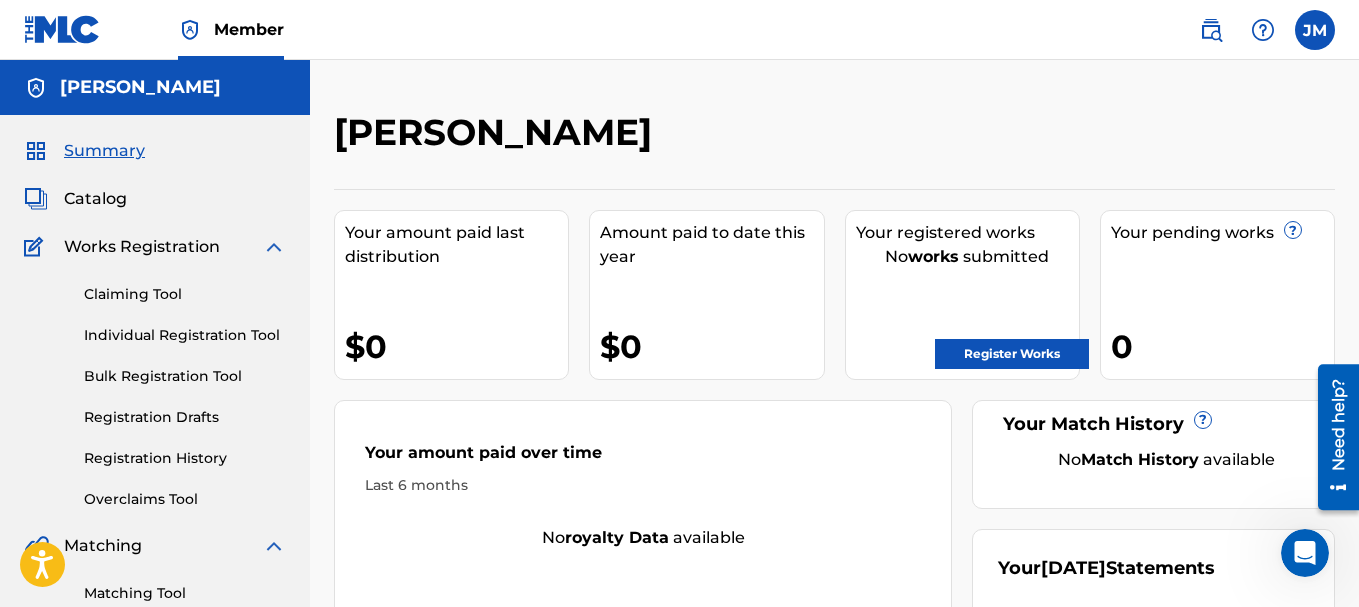 click at bounding box center (1315, 30) 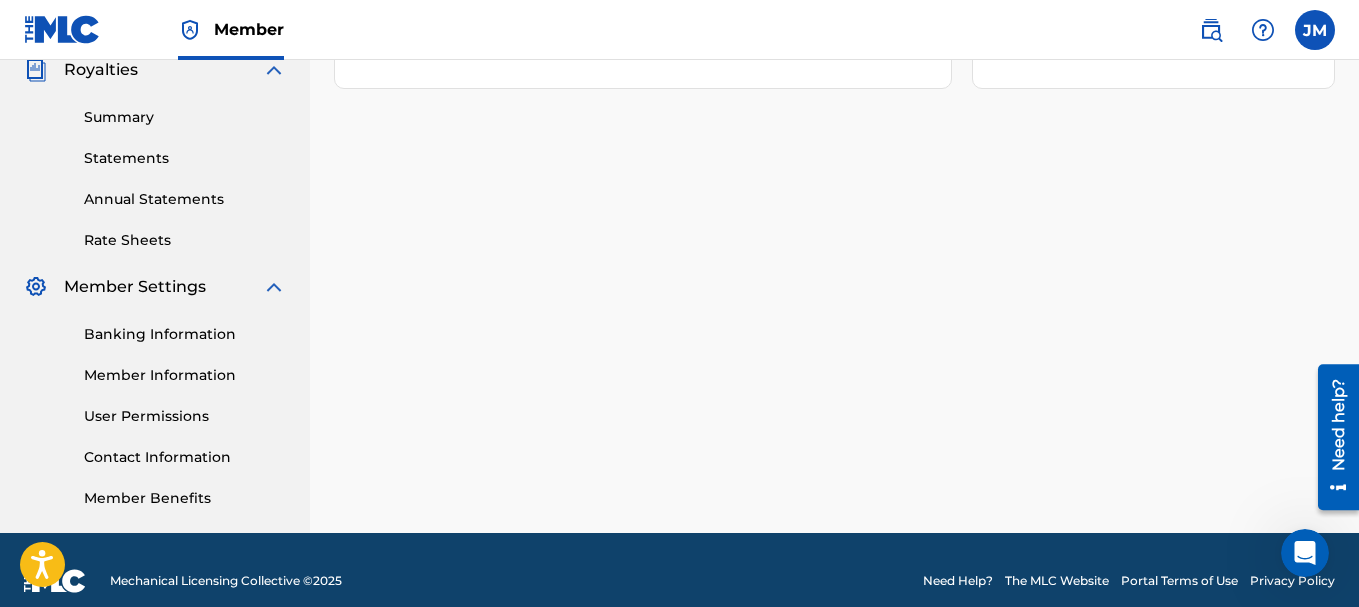 scroll, scrollTop: 612, scrollLeft: 0, axis: vertical 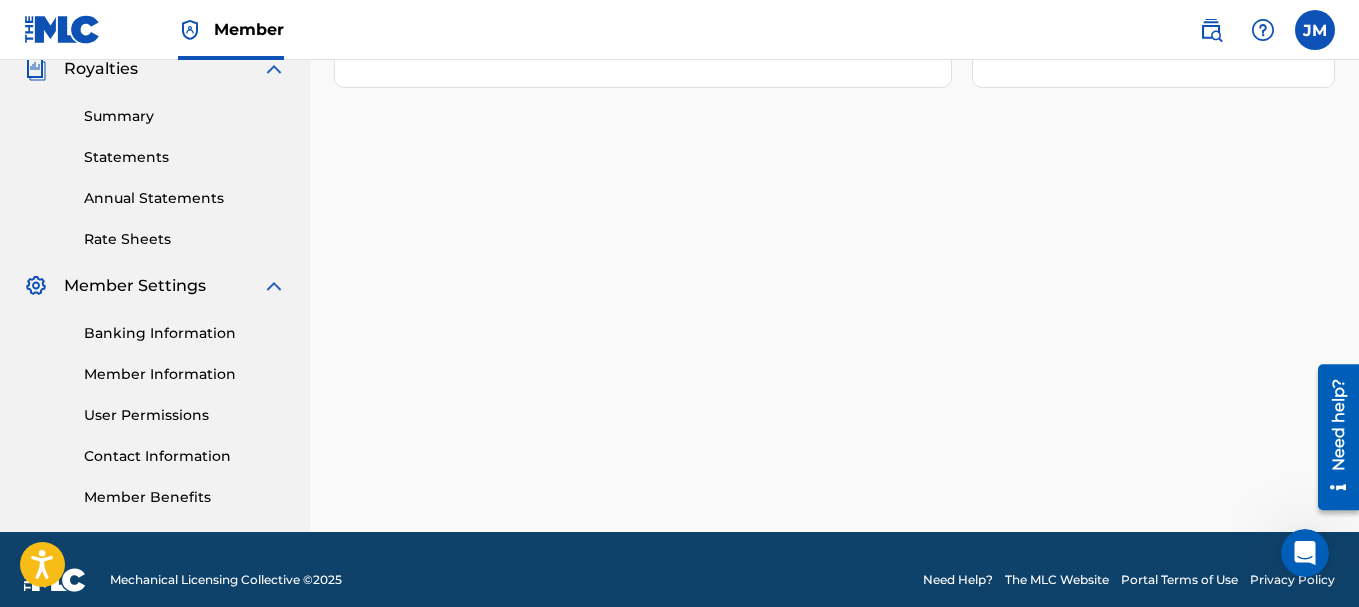 click on "Banking Information" at bounding box center (185, 333) 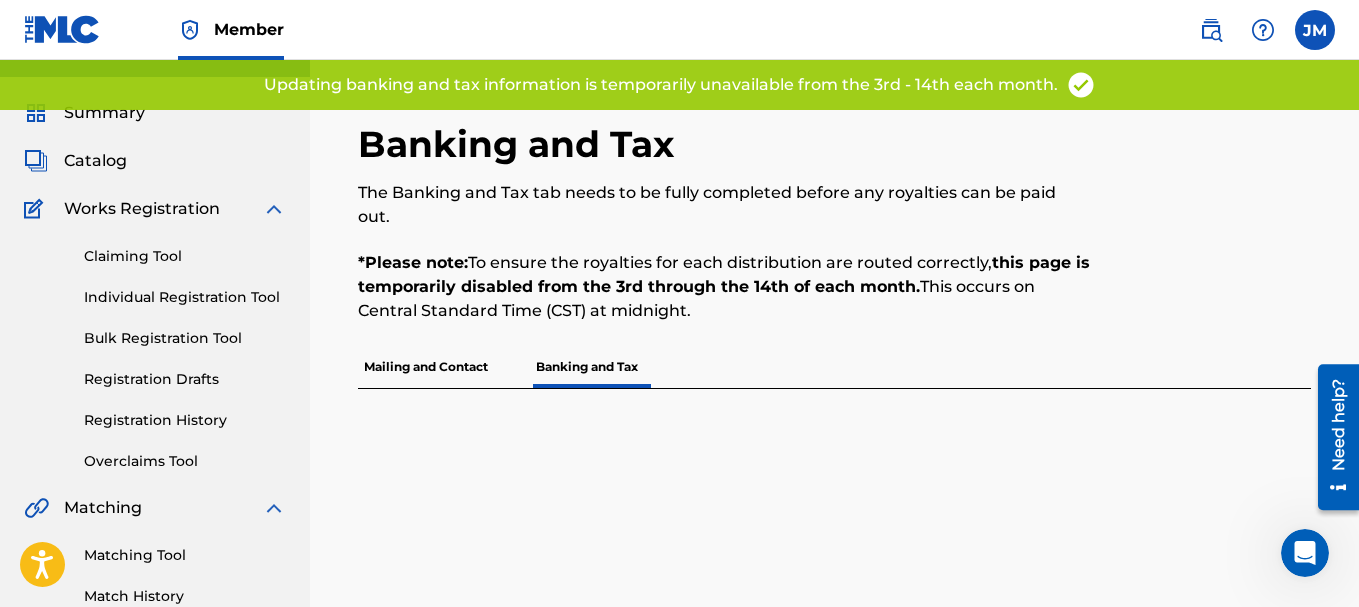 scroll, scrollTop: 37, scrollLeft: 0, axis: vertical 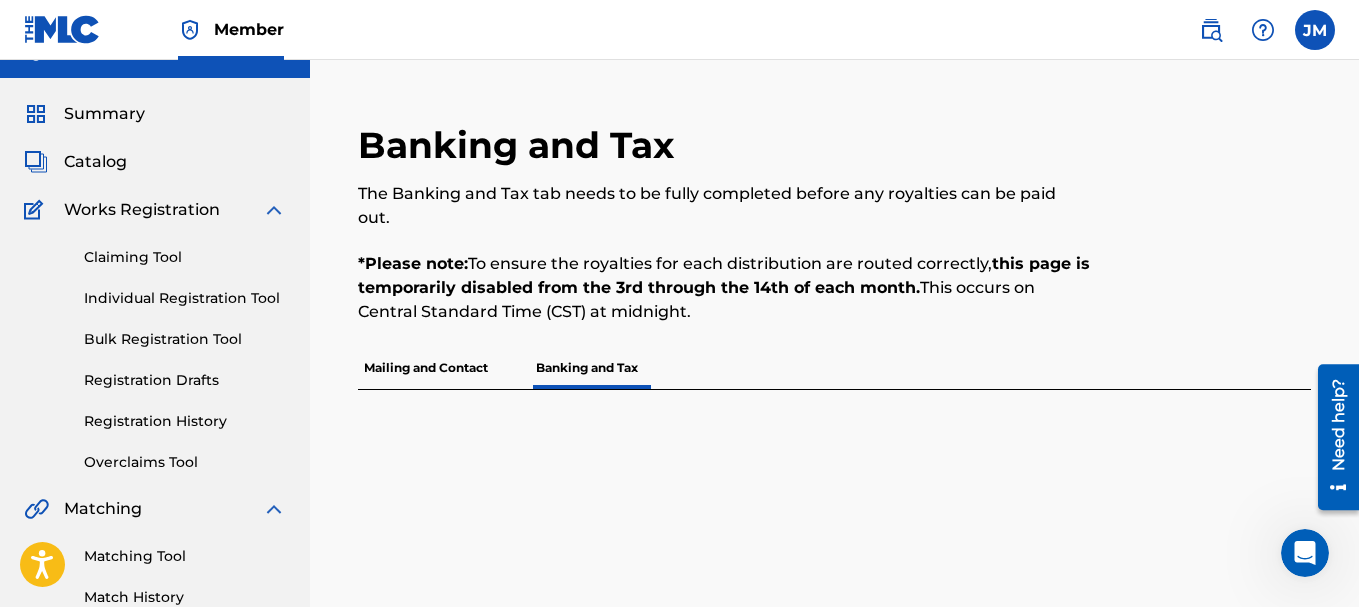 click on "Mailing and Contact" at bounding box center [426, 368] 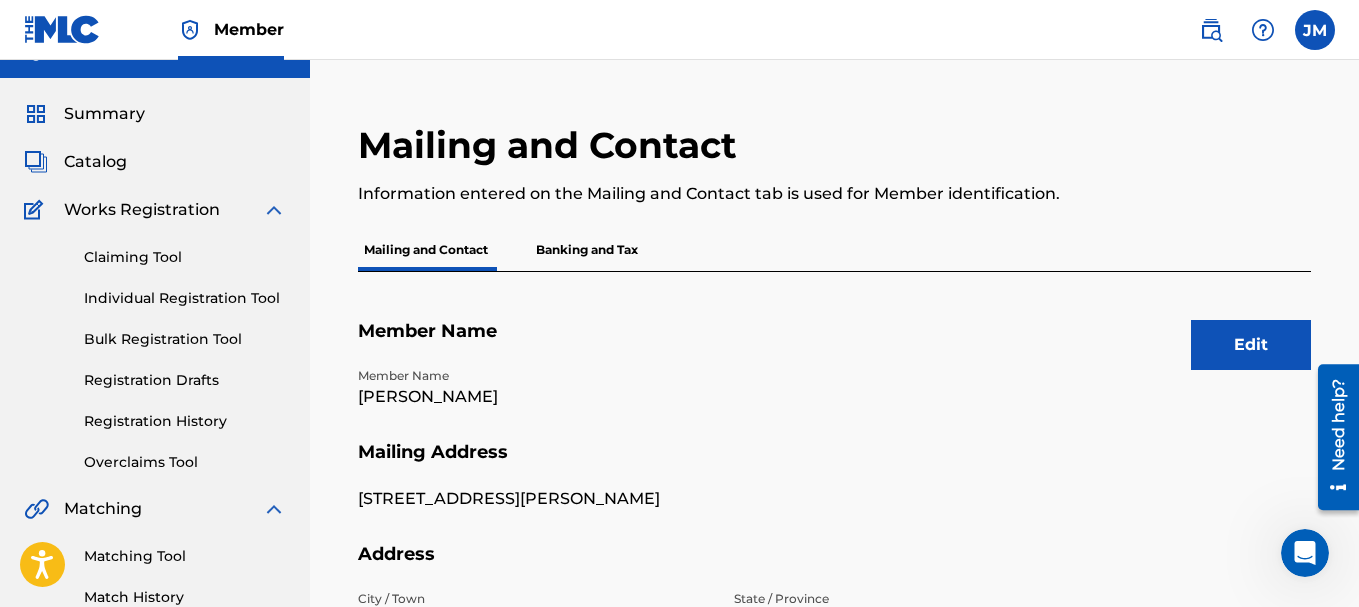 scroll, scrollTop: 0, scrollLeft: 0, axis: both 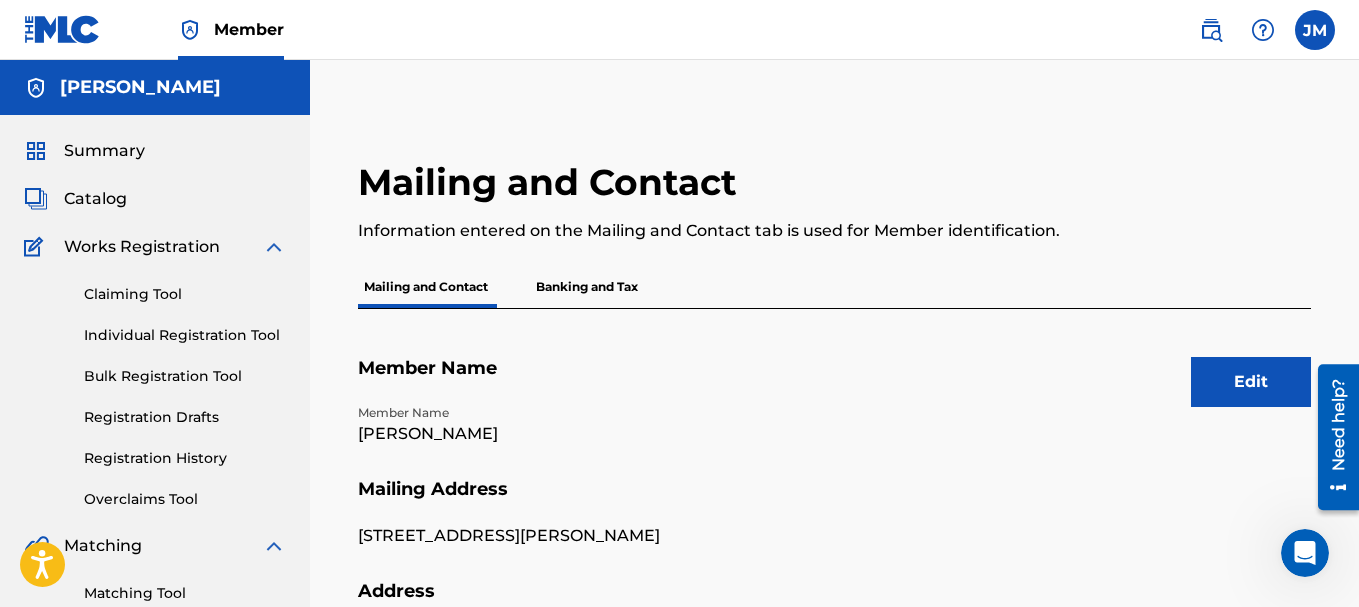 click on "Banking and Tax" at bounding box center [587, 287] 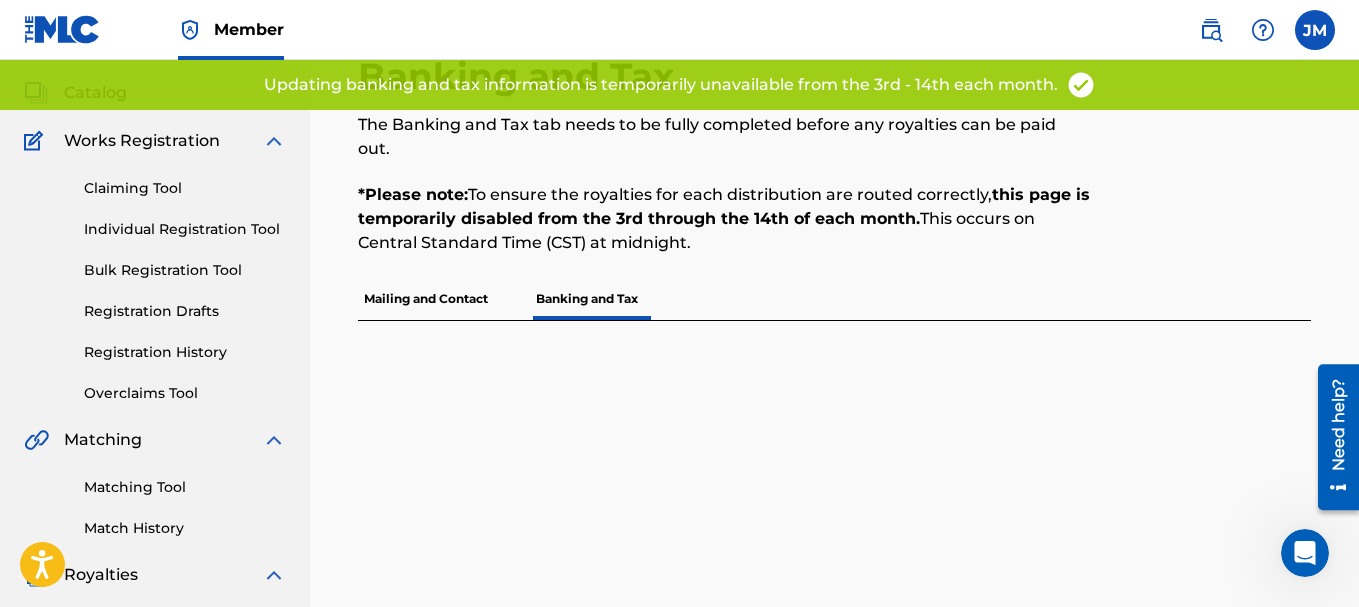 scroll, scrollTop: 103, scrollLeft: 0, axis: vertical 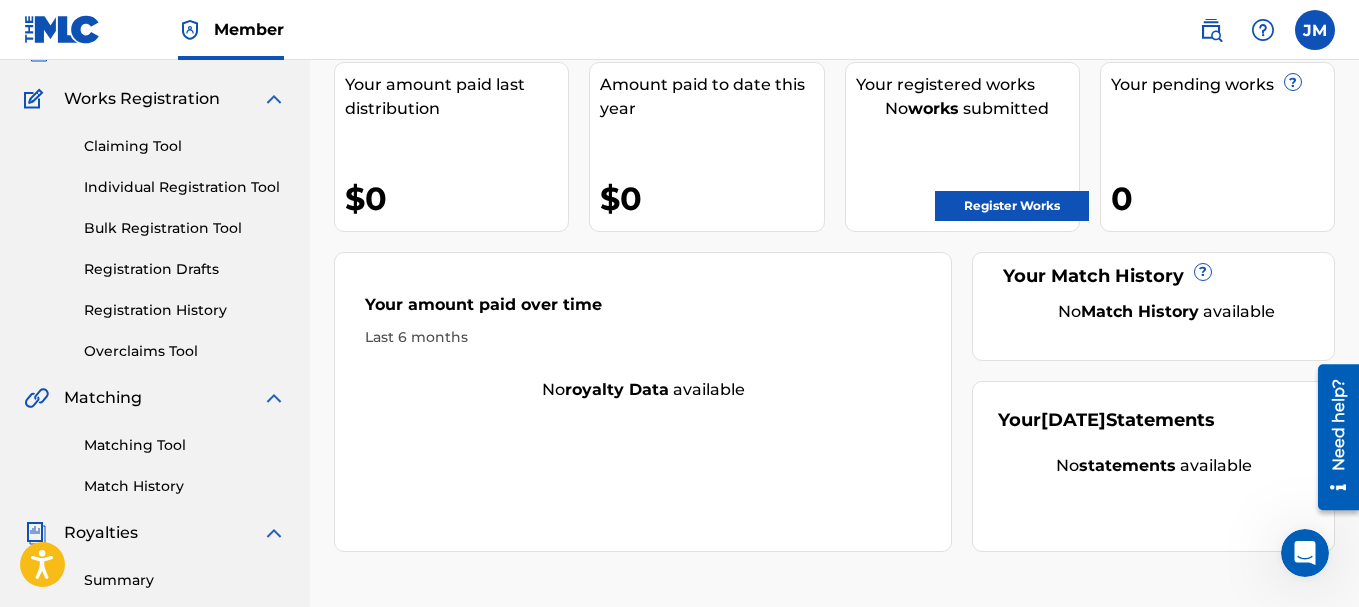 click on "Claiming Tool" at bounding box center [185, 146] 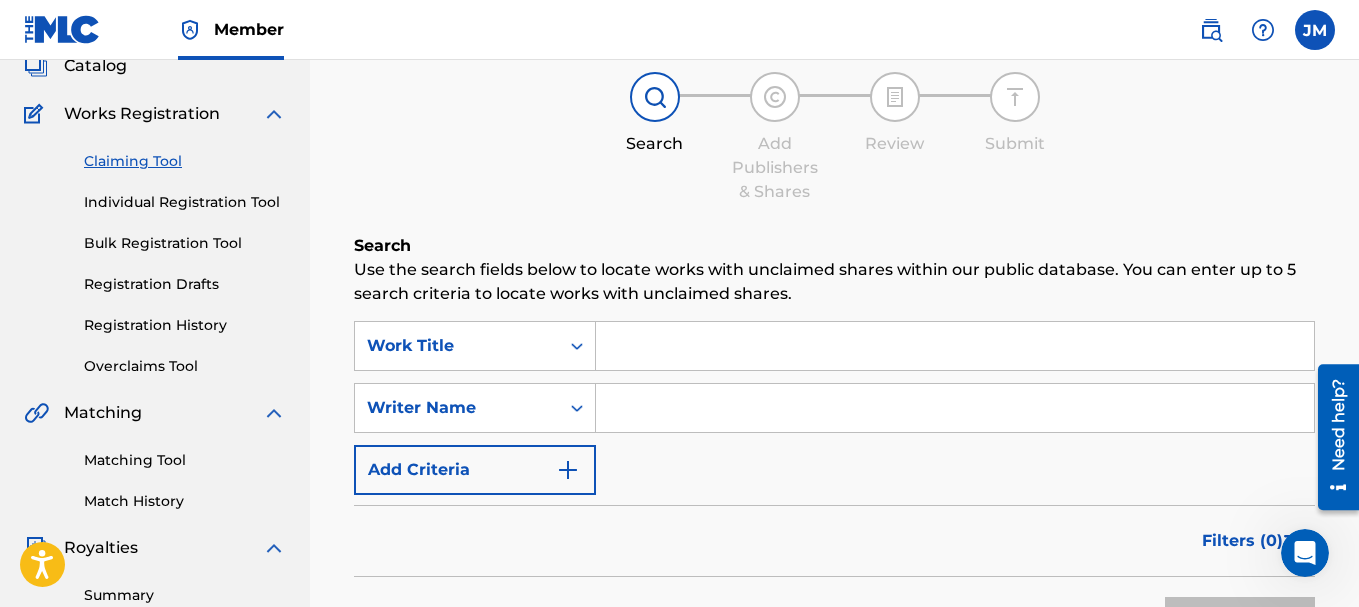 scroll, scrollTop: 142, scrollLeft: 0, axis: vertical 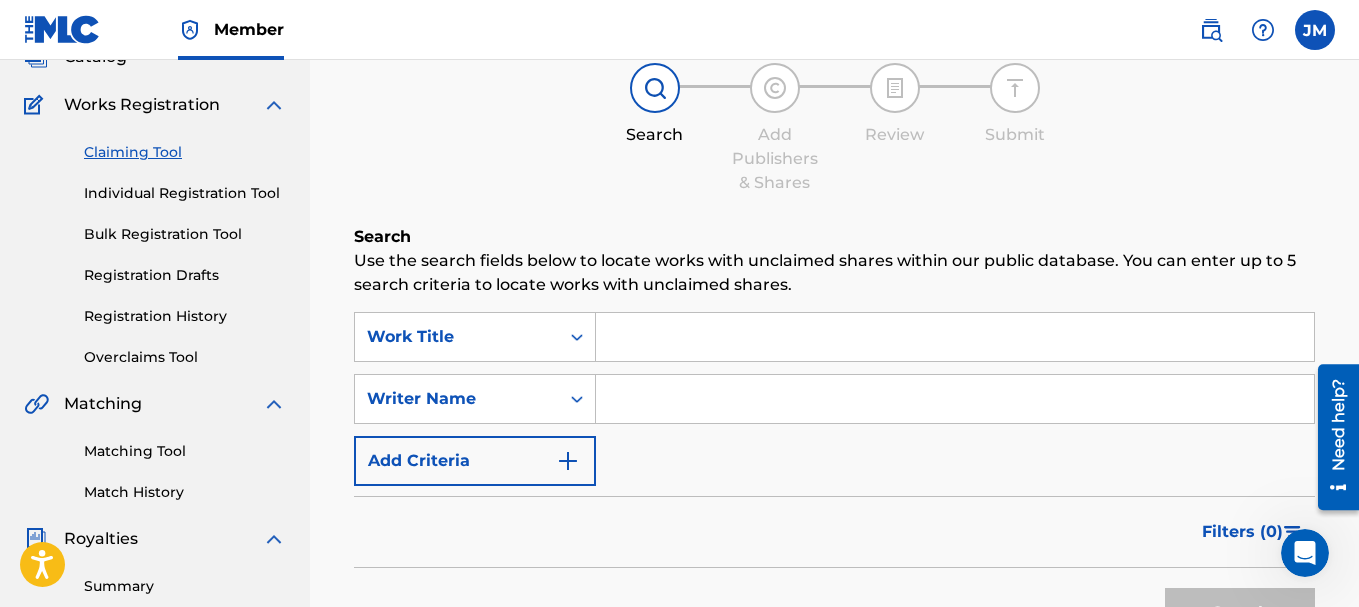 click at bounding box center [955, 337] 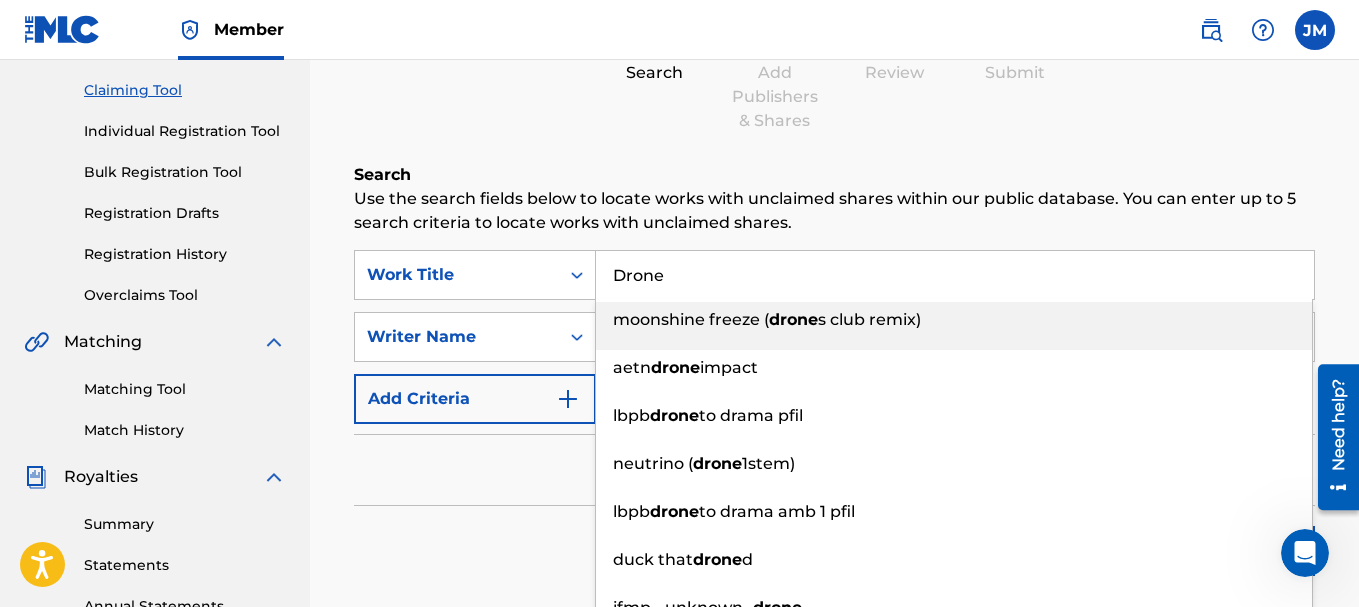 scroll, scrollTop: 205, scrollLeft: 0, axis: vertical 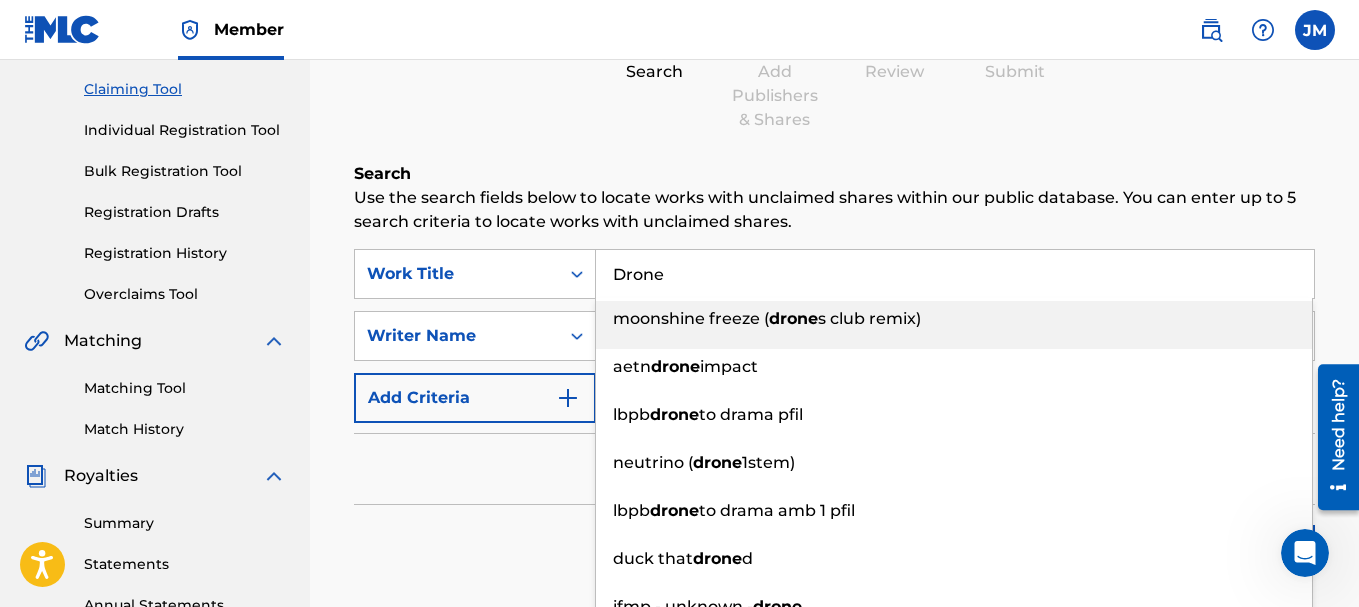 type on "Drone" 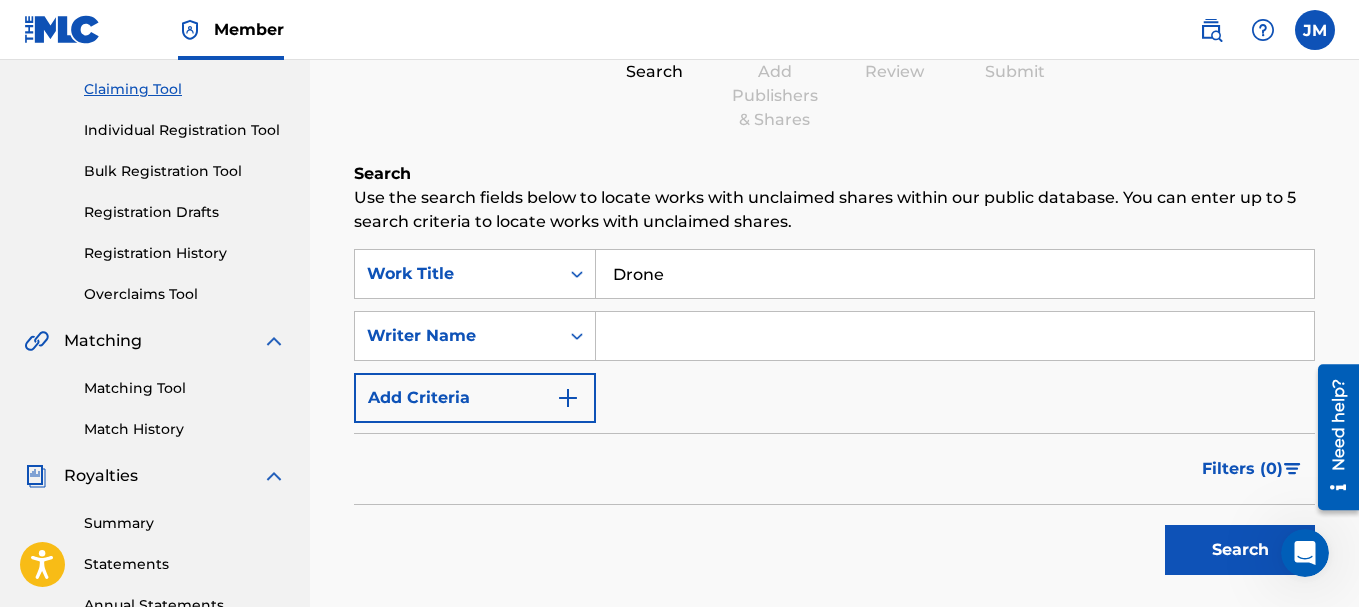 click on "Use the search fields below to locate works with unclaimed shares within our public database. You can enter up
to 5 search criteria to locate works with unclaimed shares." at bounding box center (834, 210) 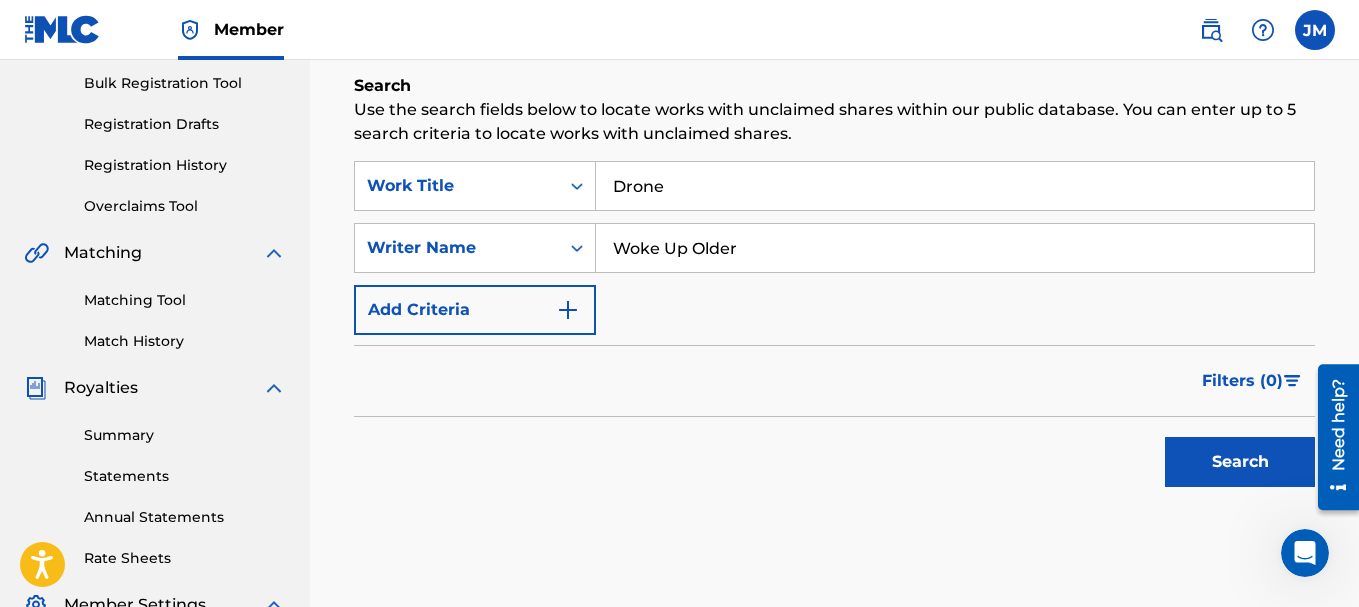 scroll, scrollTop: 298, scrollLeft: 0, axis: vertical 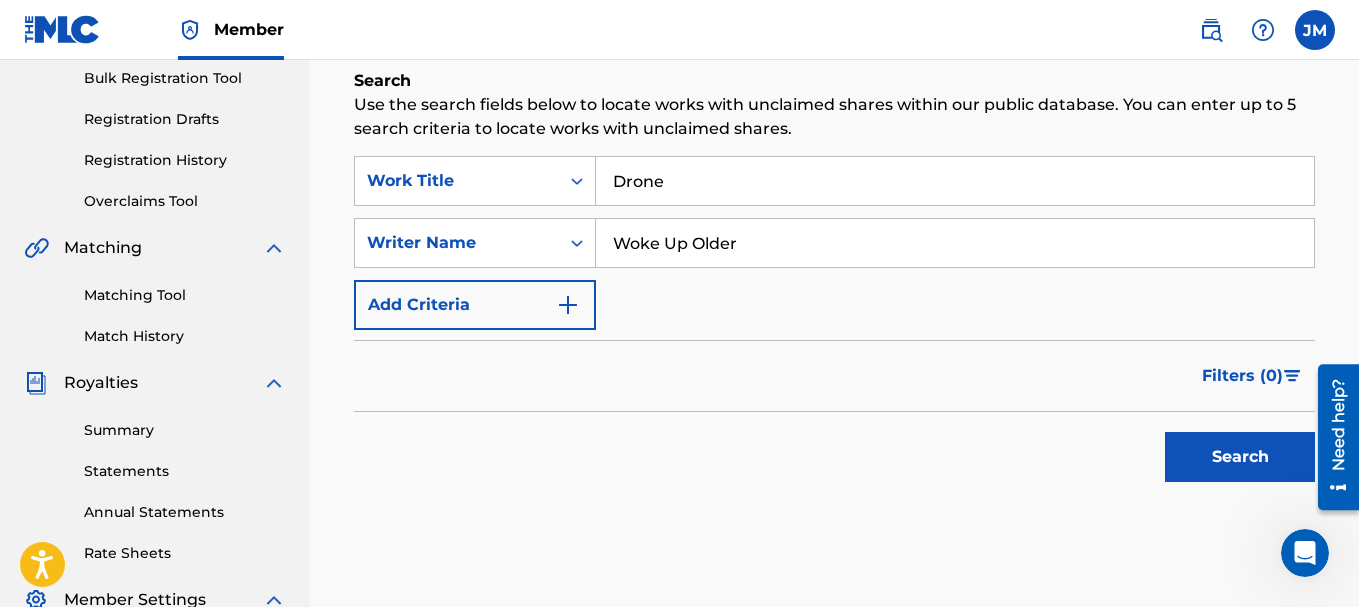 type on "Woke Up Older" 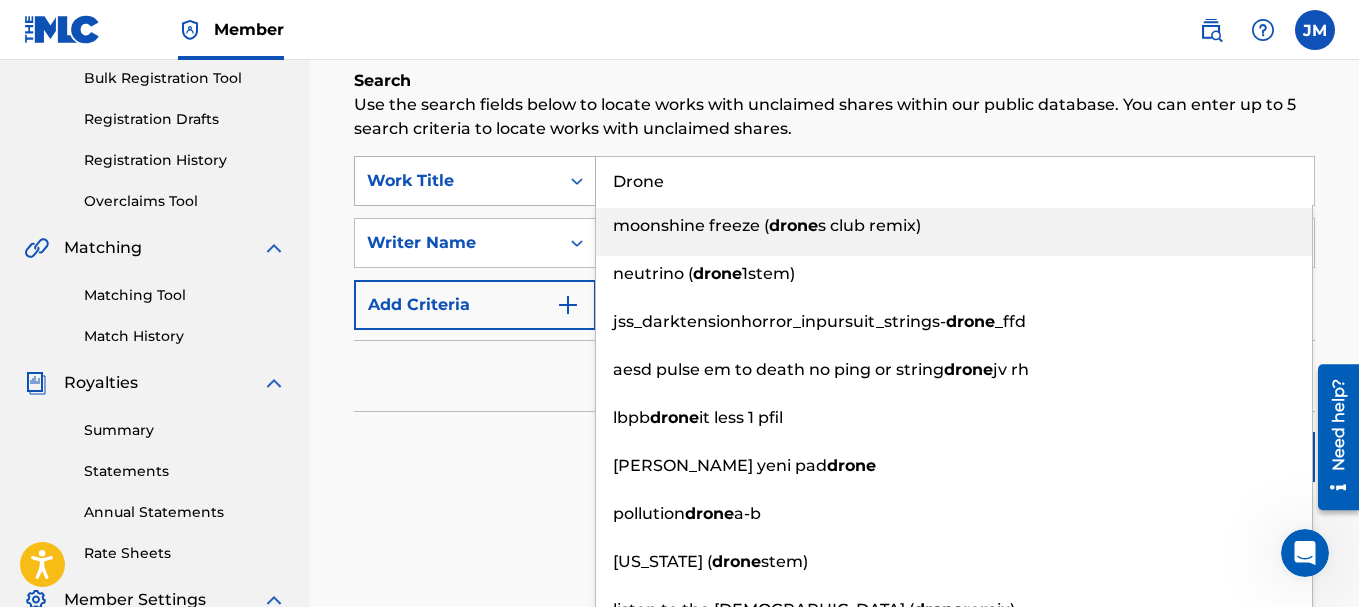 drag, startPoint x: 689, startPoint y: 181, endPoint x: 577, endPoint y: 182, distance: 112.00446 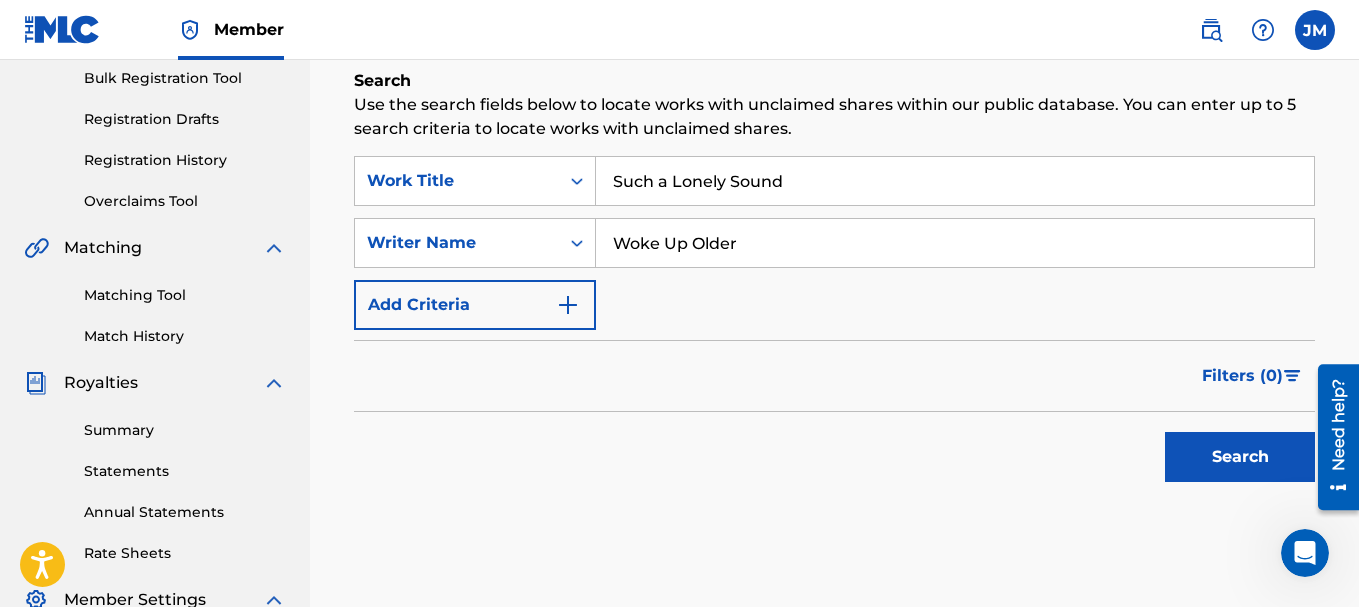type on "Such a Lonely Sound" 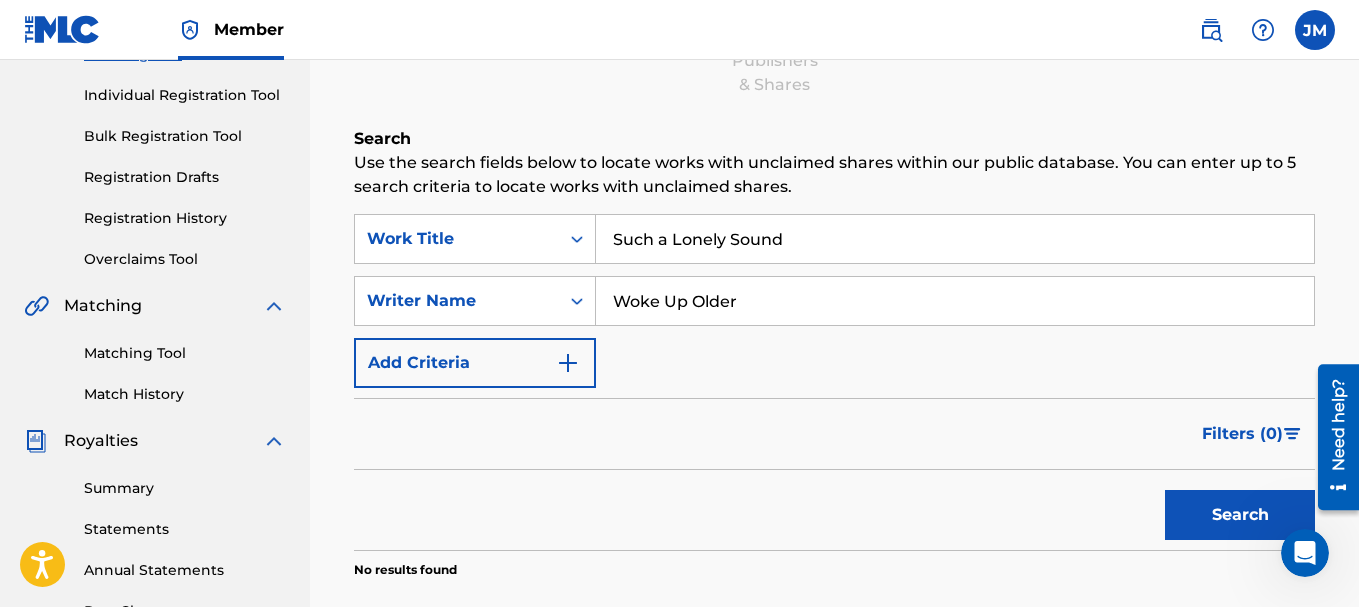 scroll, scrollTop: 241, scrollLeft: 0, axis: vertical 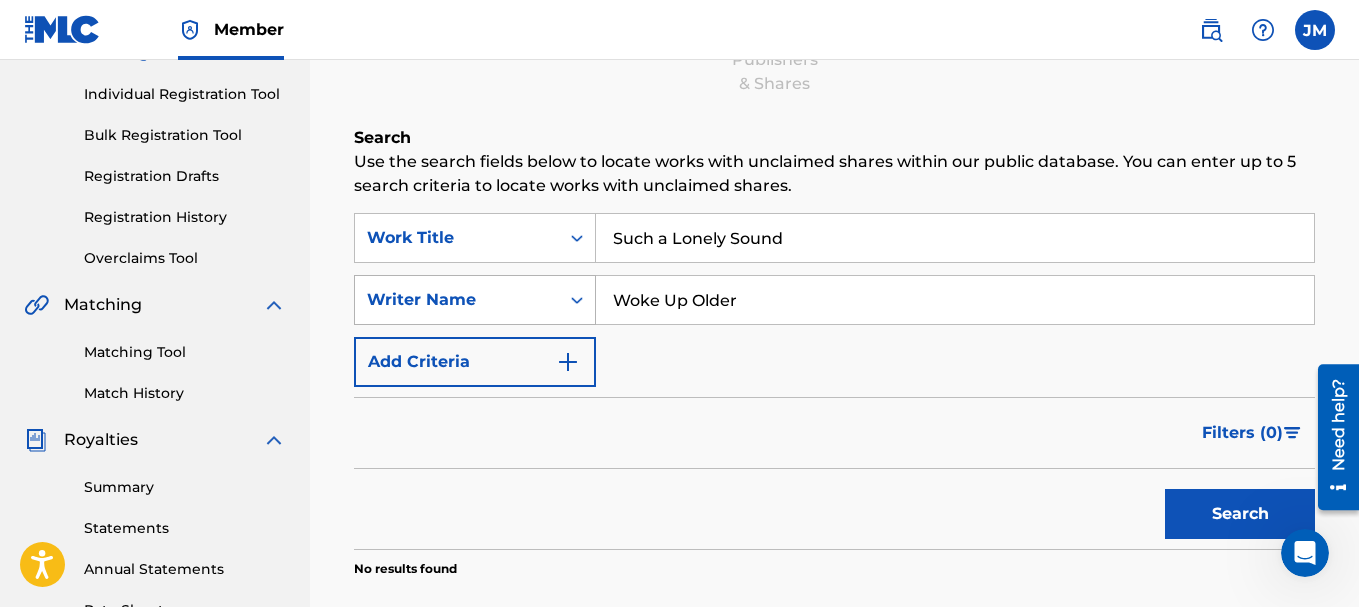 drag, startPoint x: 760, startPoint y: 301, endPoint x: 569, endPoint y: 283, distance: 191.8463 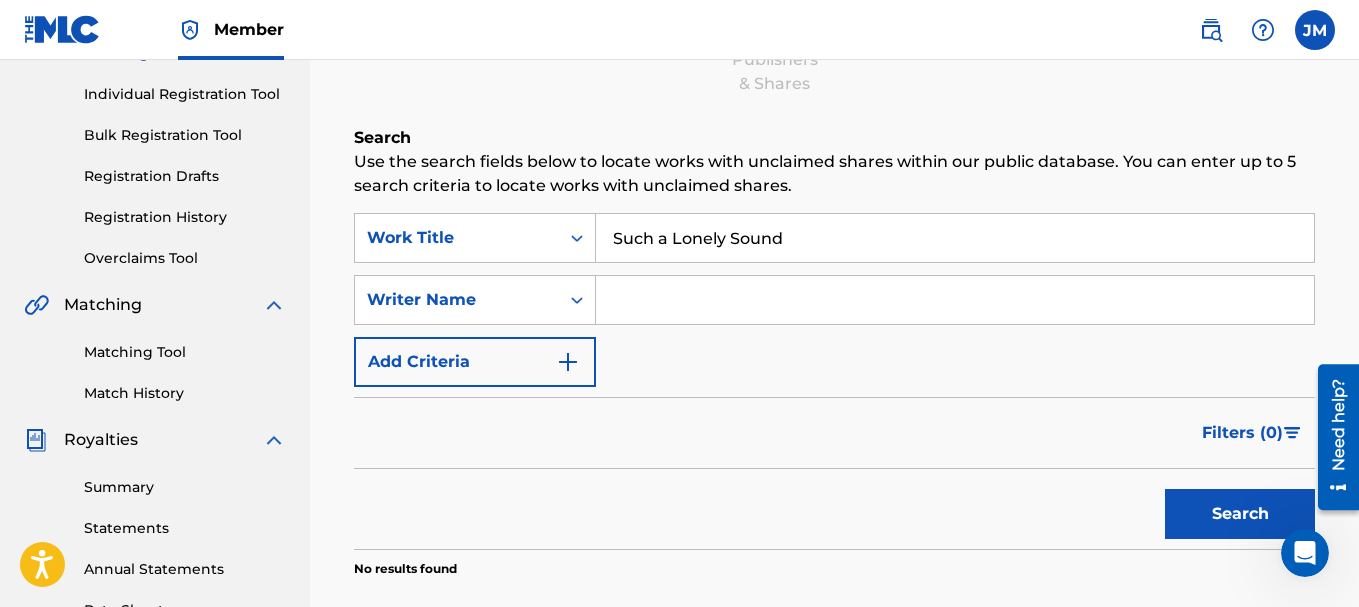 type 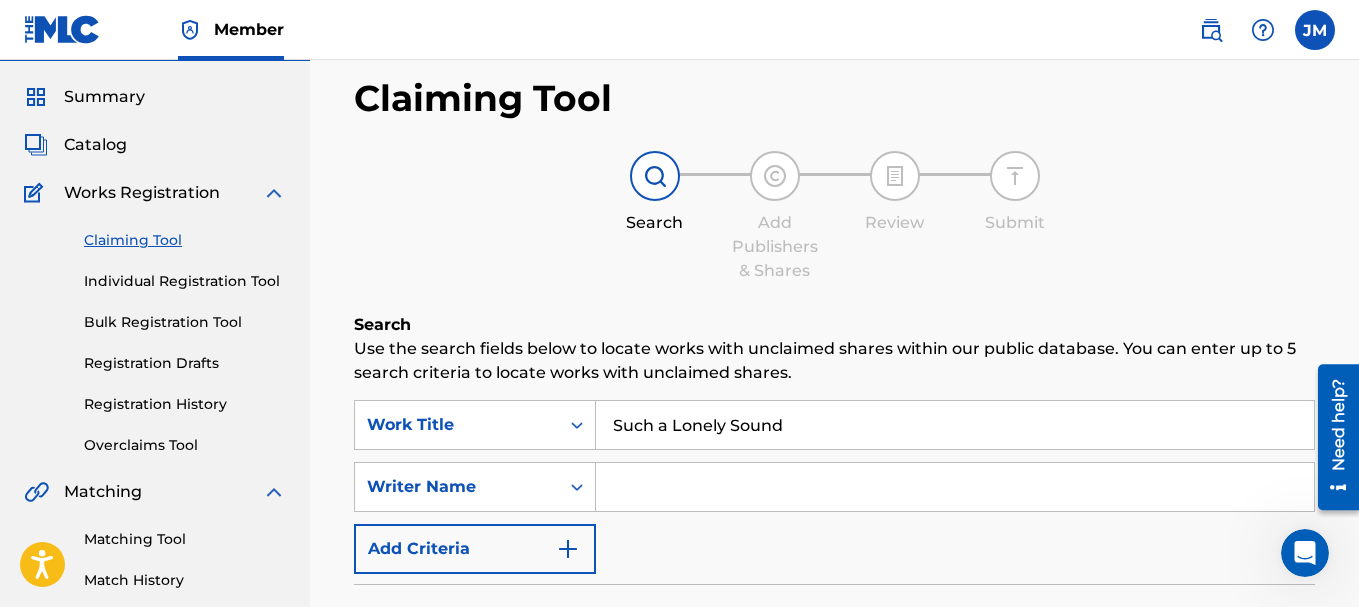 scroll, scrollTop: 55, scrollLeft: 0, axis: vertical 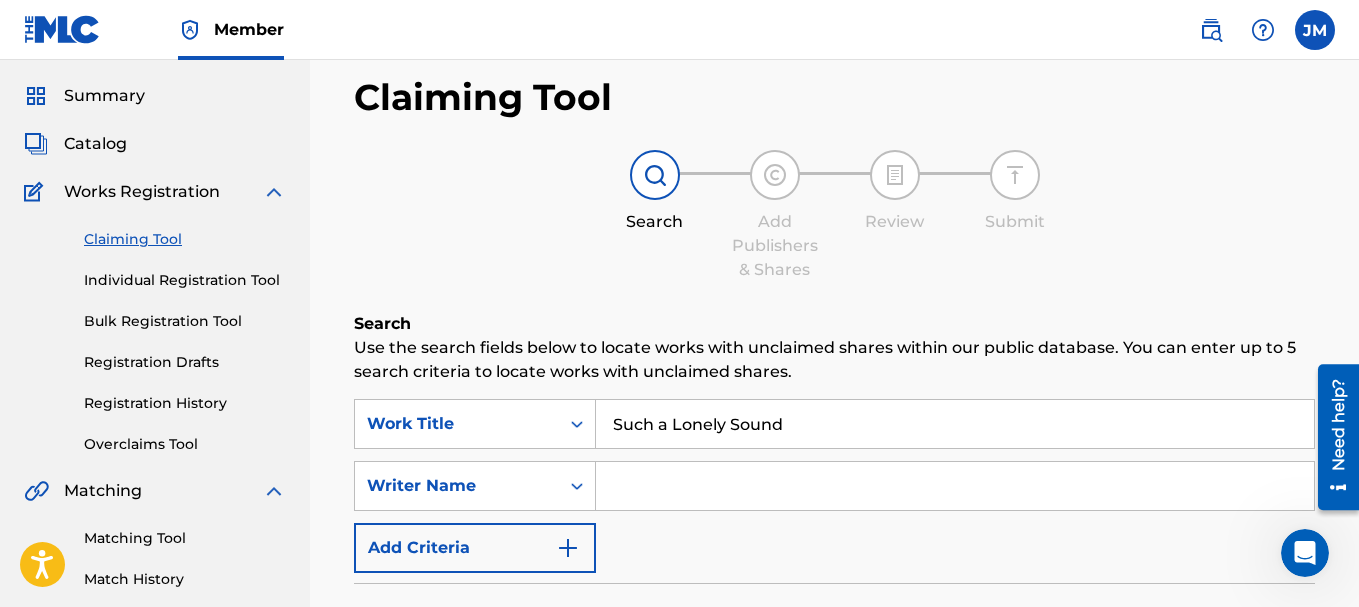drag, startPoint x: 815, startPoint y: 425, endPoint x: 432, endPoint y: 384, distance: 385.18826 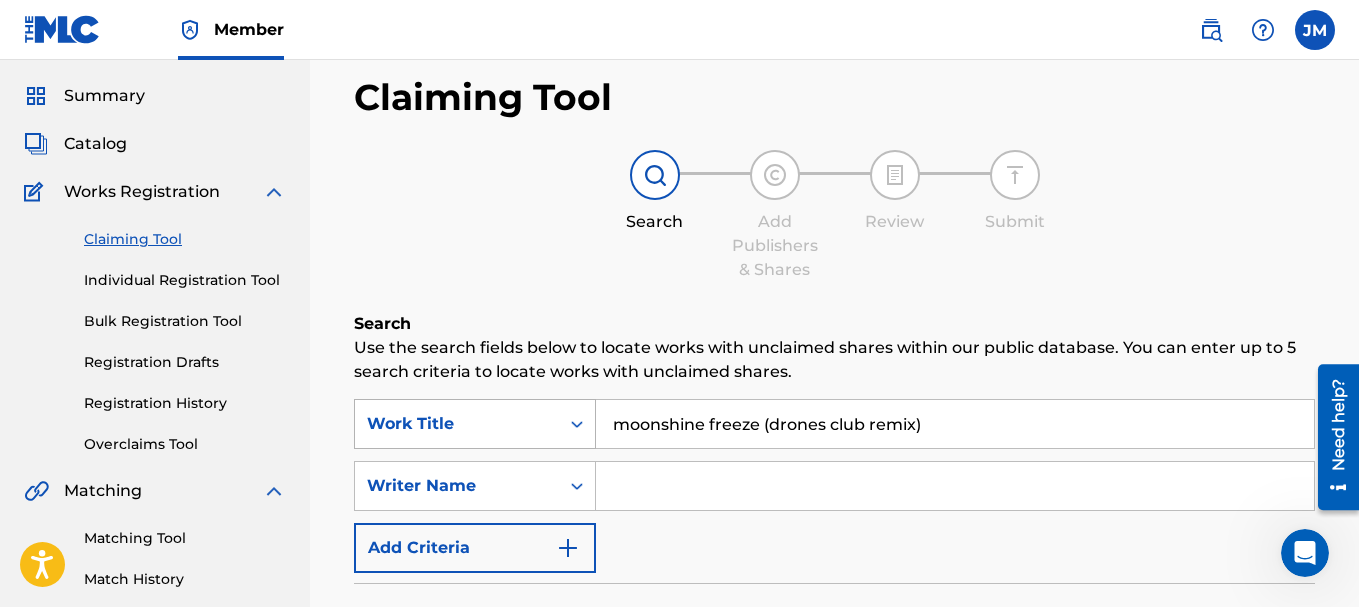 drag, startPoint x: 936, startPoint y: 416, endPoint x: 541, endPoint y: 414, distance: 395.00507 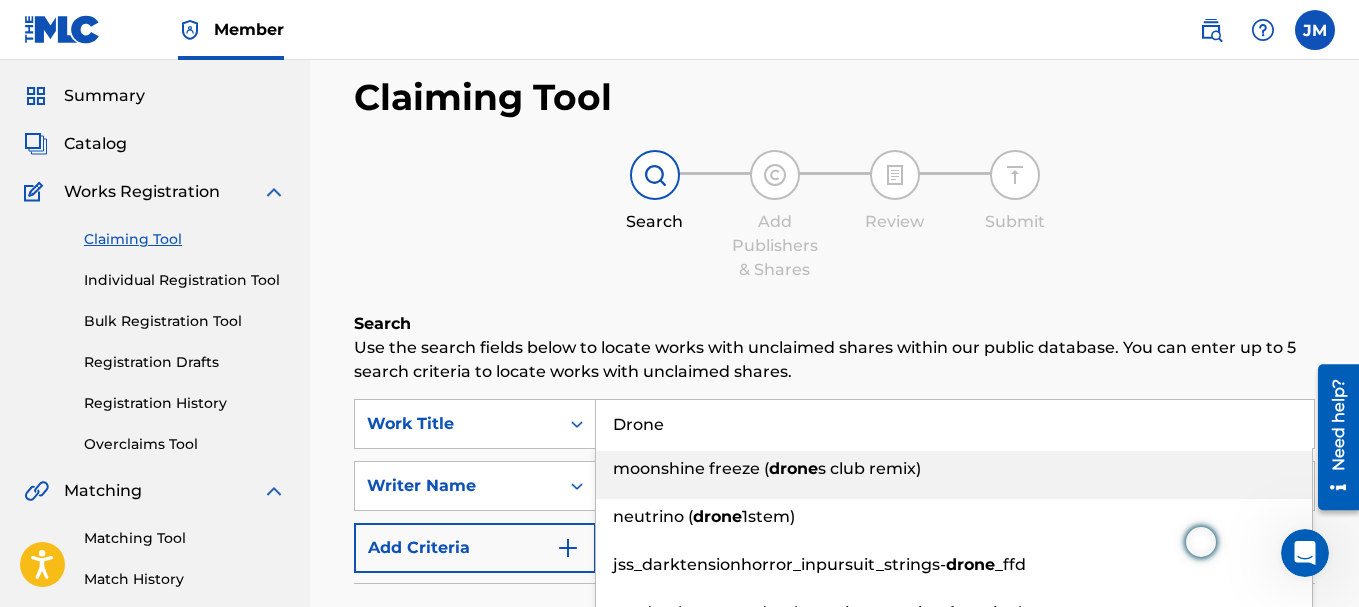type on "Drone" 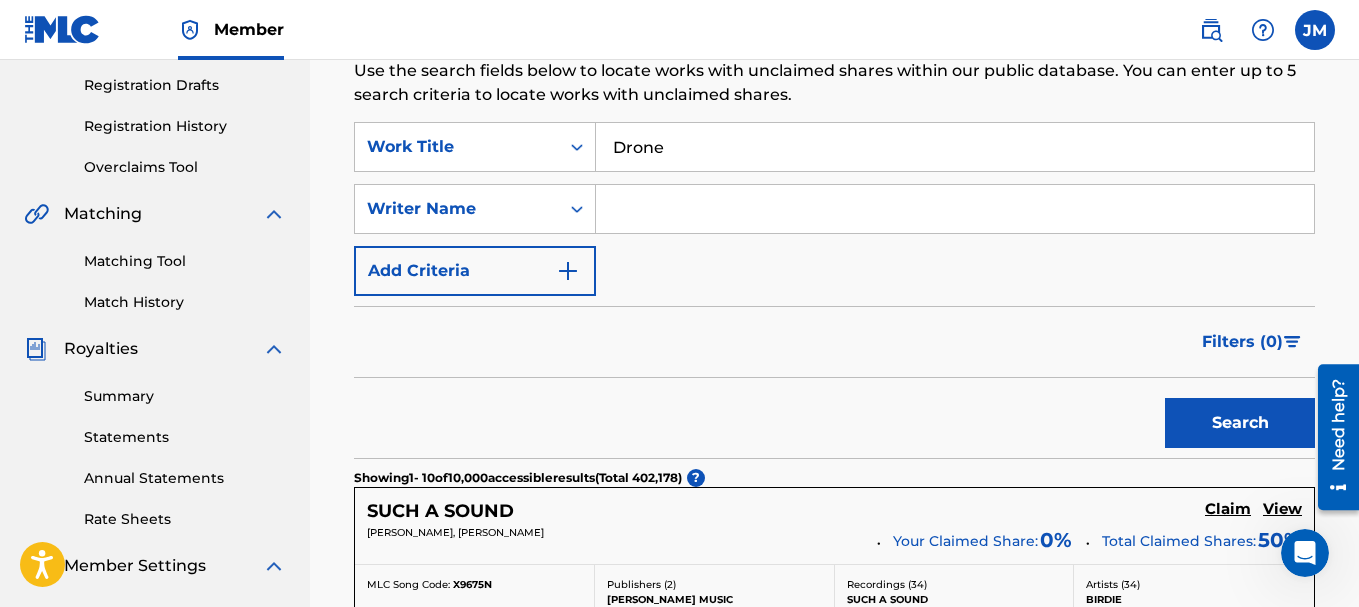 scroll, scrollTop: 333, scrollLeft: 0, axis: vertical 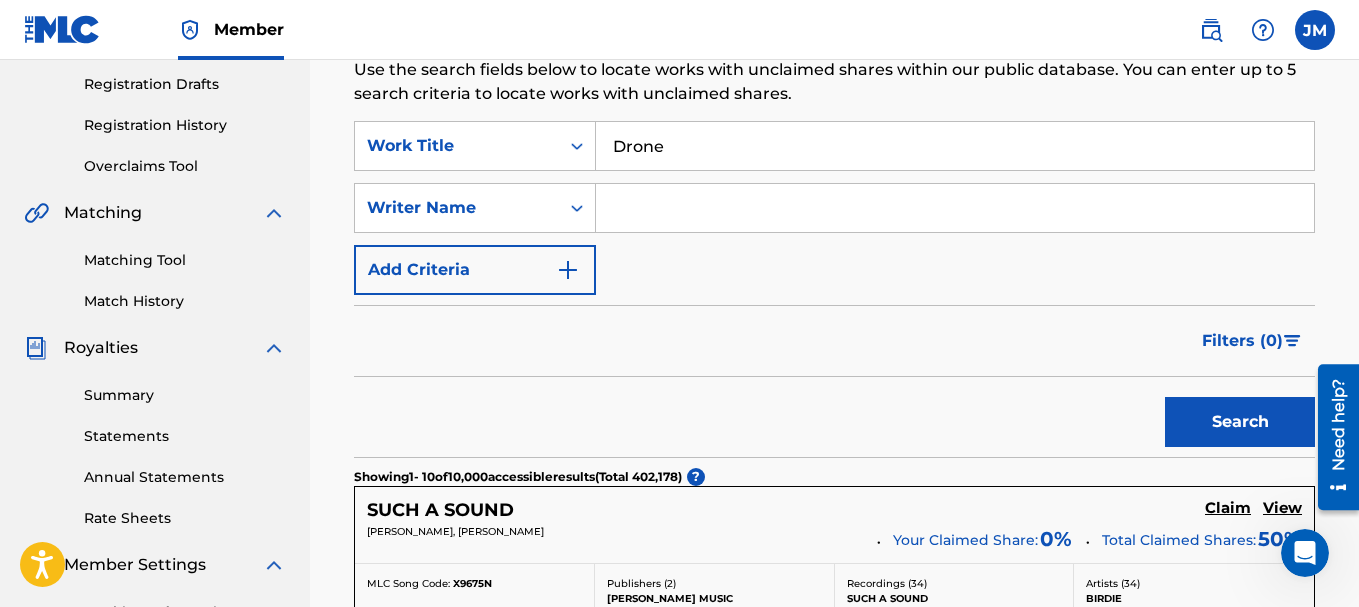 drag, startPoint x: 894, startPoint y: 215, endPoint x: 904, endPoint y: 194, distance: 23.259407 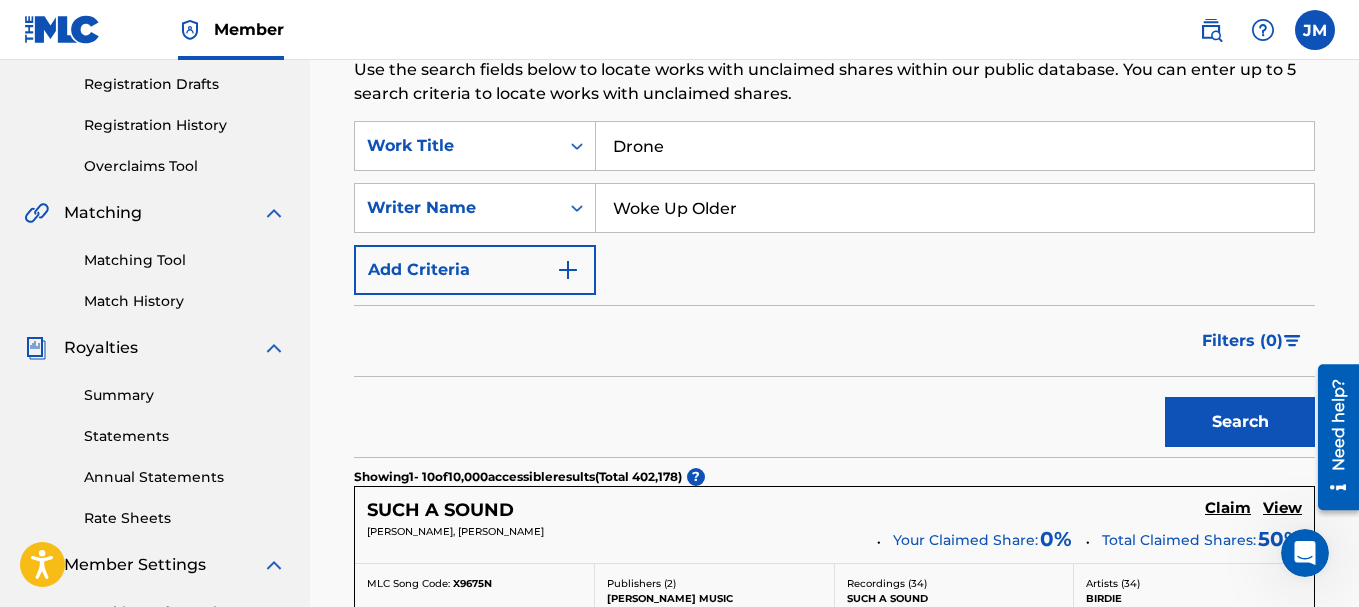 click on "Search" at bounding box center (1240, 422) 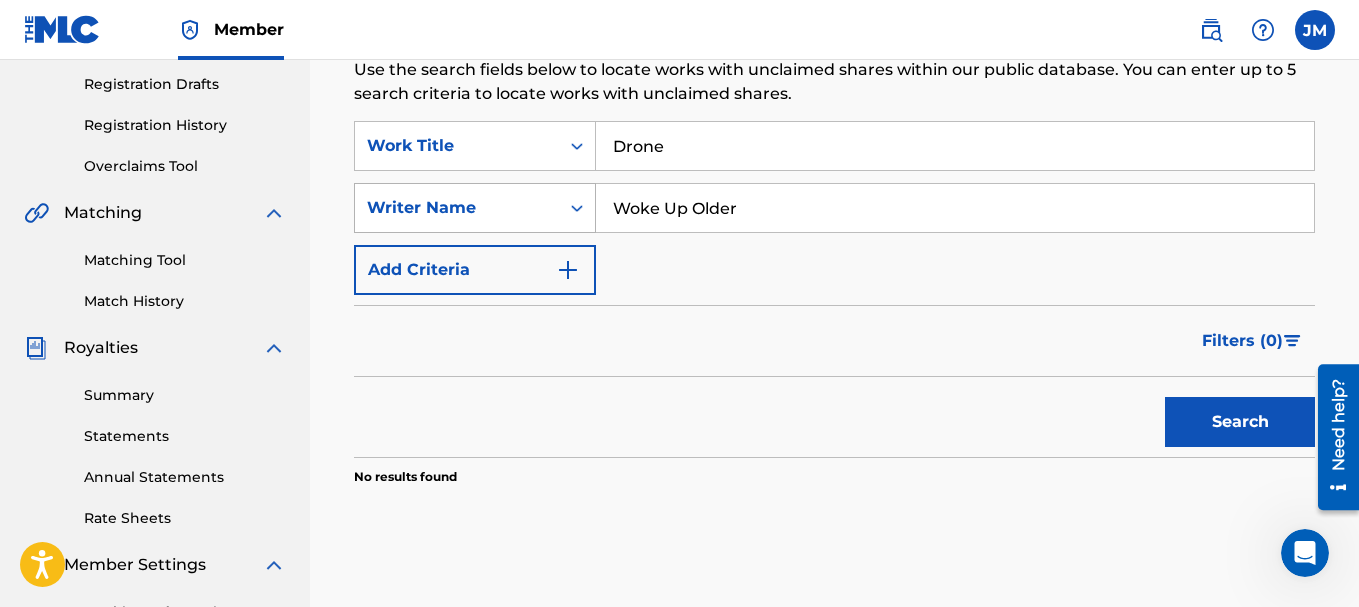 drag, startPoint x: 764, startPoint y: 210, endPoint x: 463, endPoint y: 188, distance: 301.80292 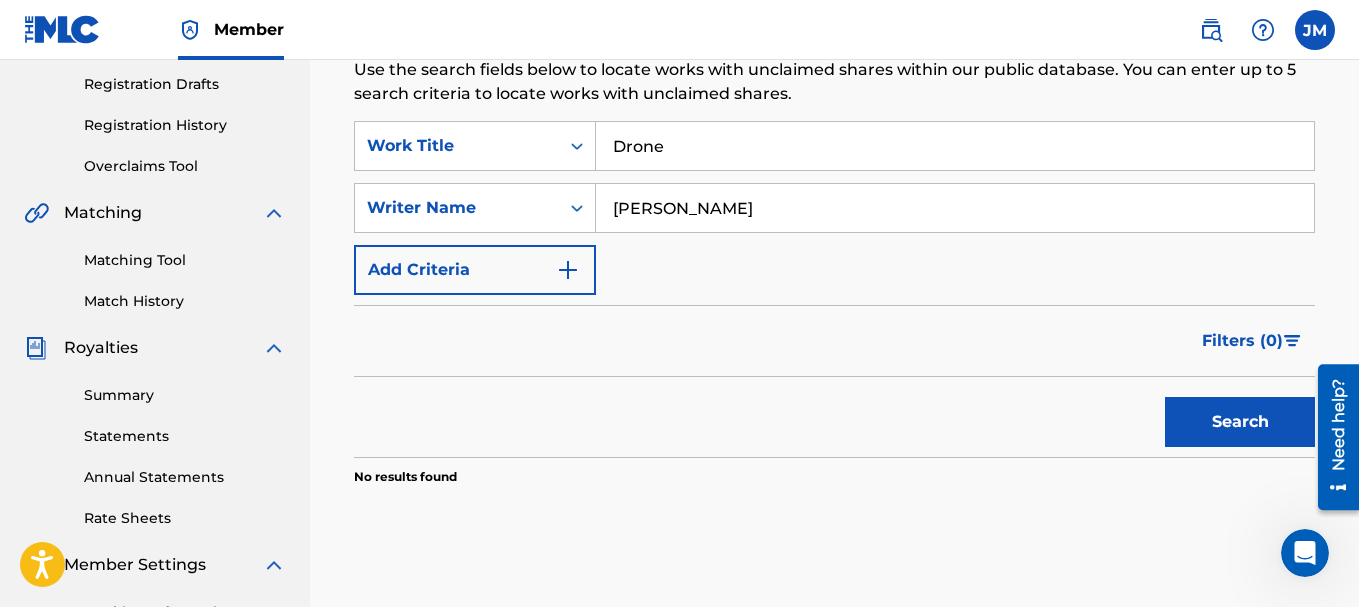 click on "Search" at bounding box center [1240, 422] 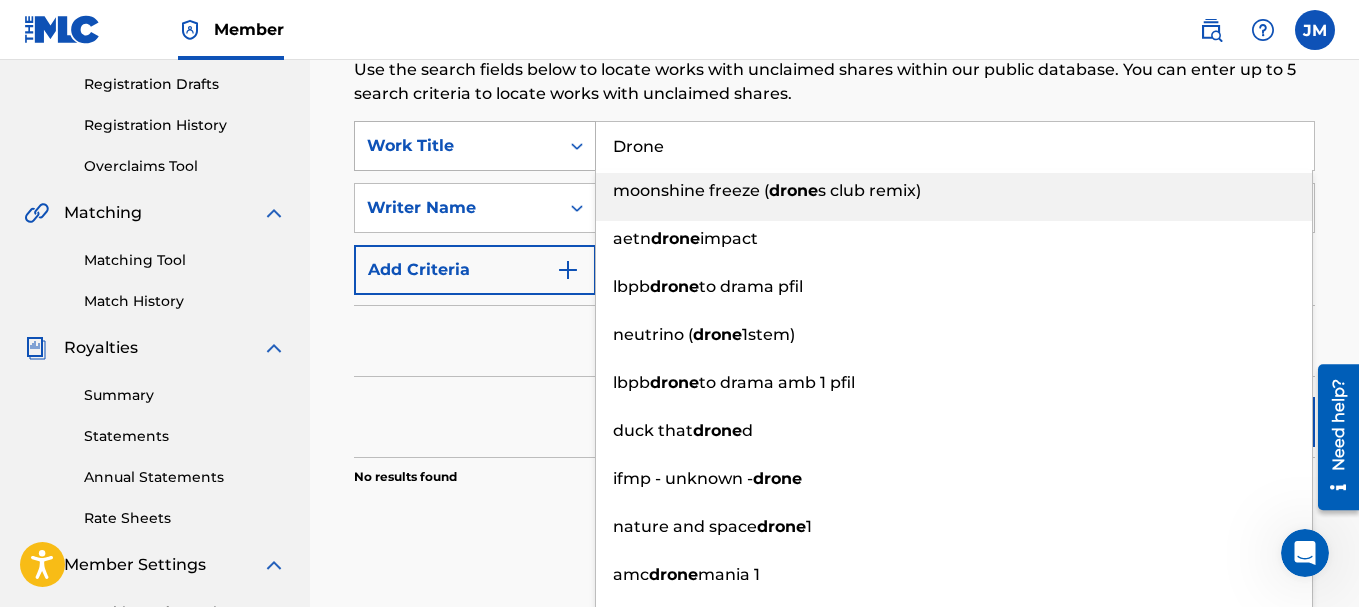 drag, startPoint x: 695, startPoint y: 152, endPoint x: 563, endPoint y: 144, distance: 132.2422 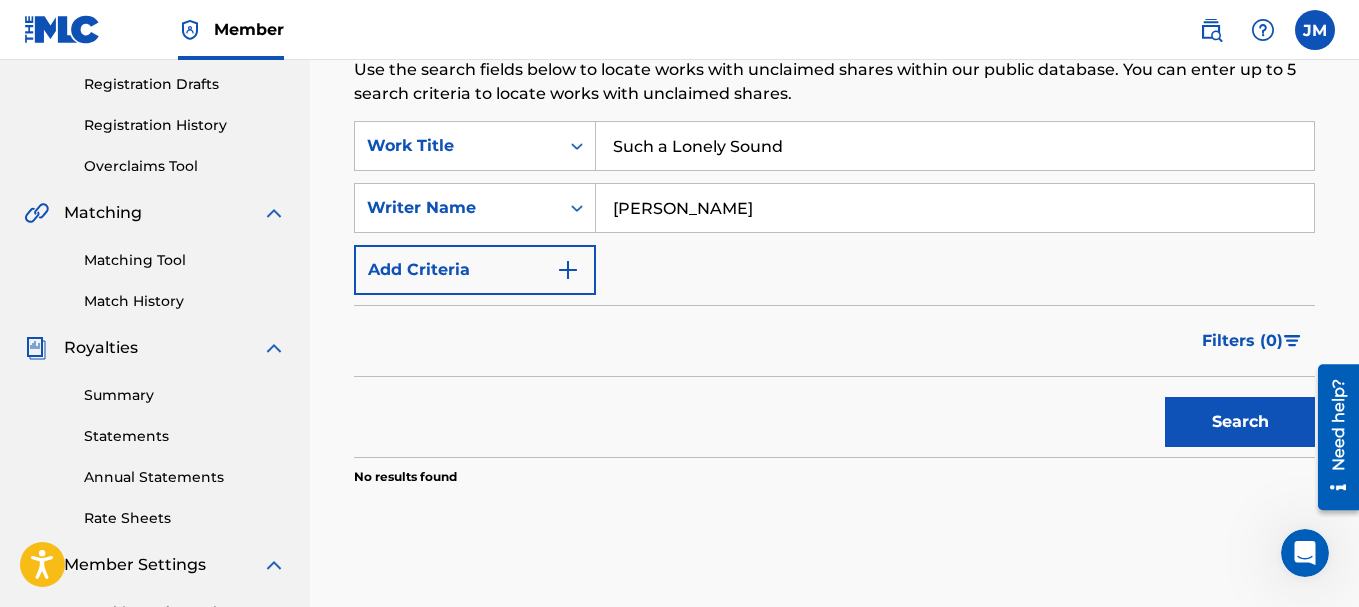 type on "Such a Lonely Sound" 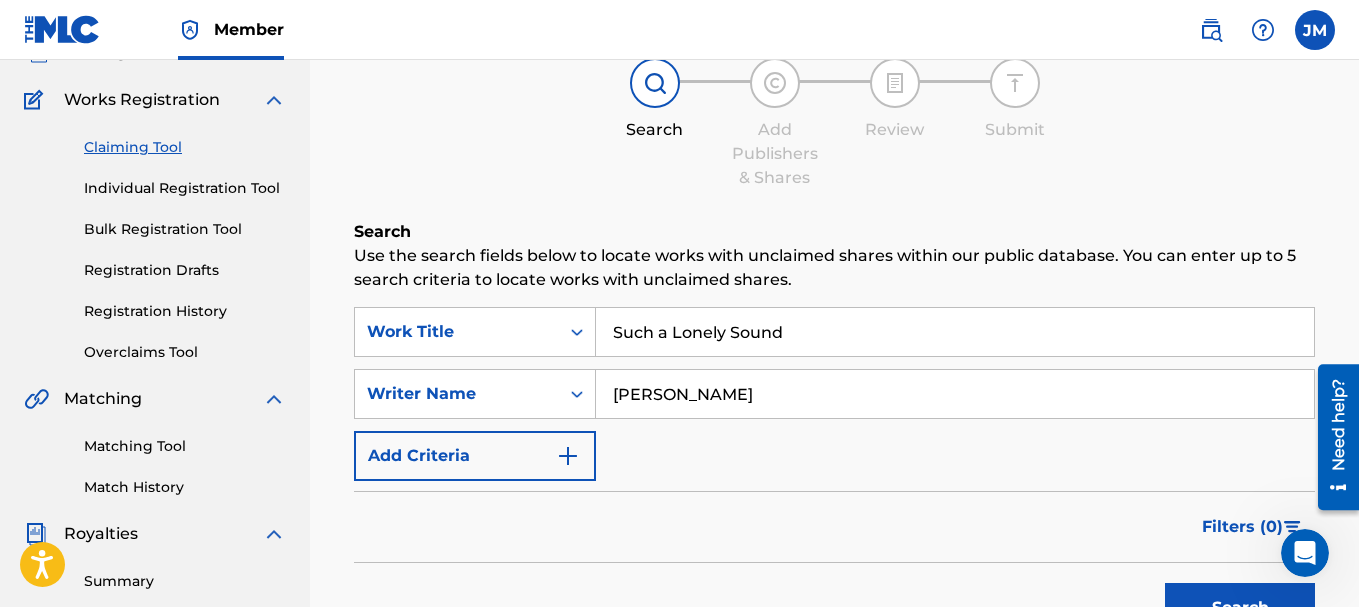 scroll, scrollTop: 0, scrollLeft: 0, axis: both 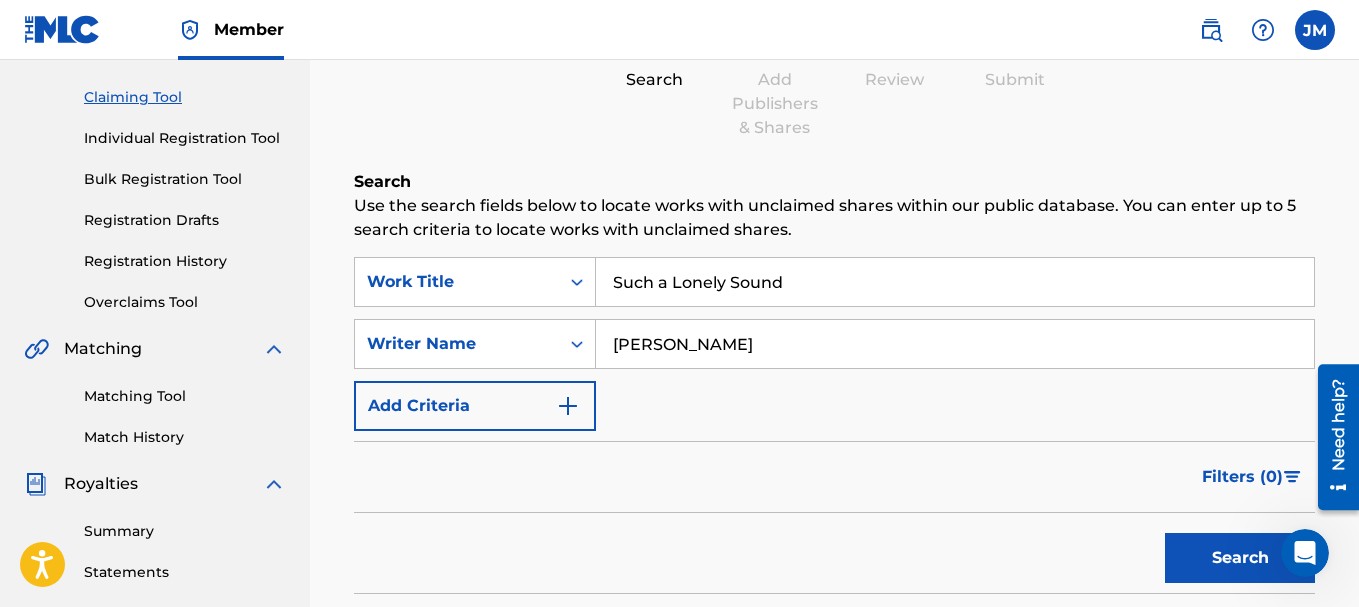 drag, startPoint x: 828, startPoint y: 305, endPoint x: 763, endPoint y: 352, distance: 80.21222 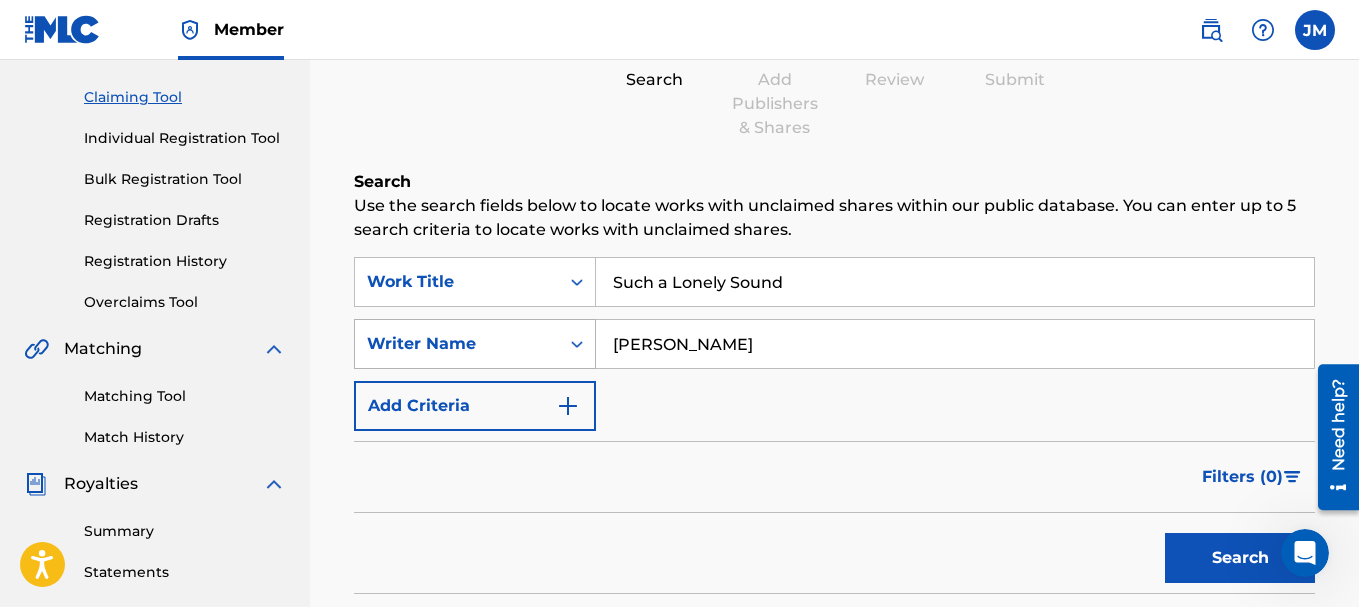 drag, startPoint x: 783, startPoint y: 344, endPoint x: 592, endPoint y: 340, distance: 191.04189 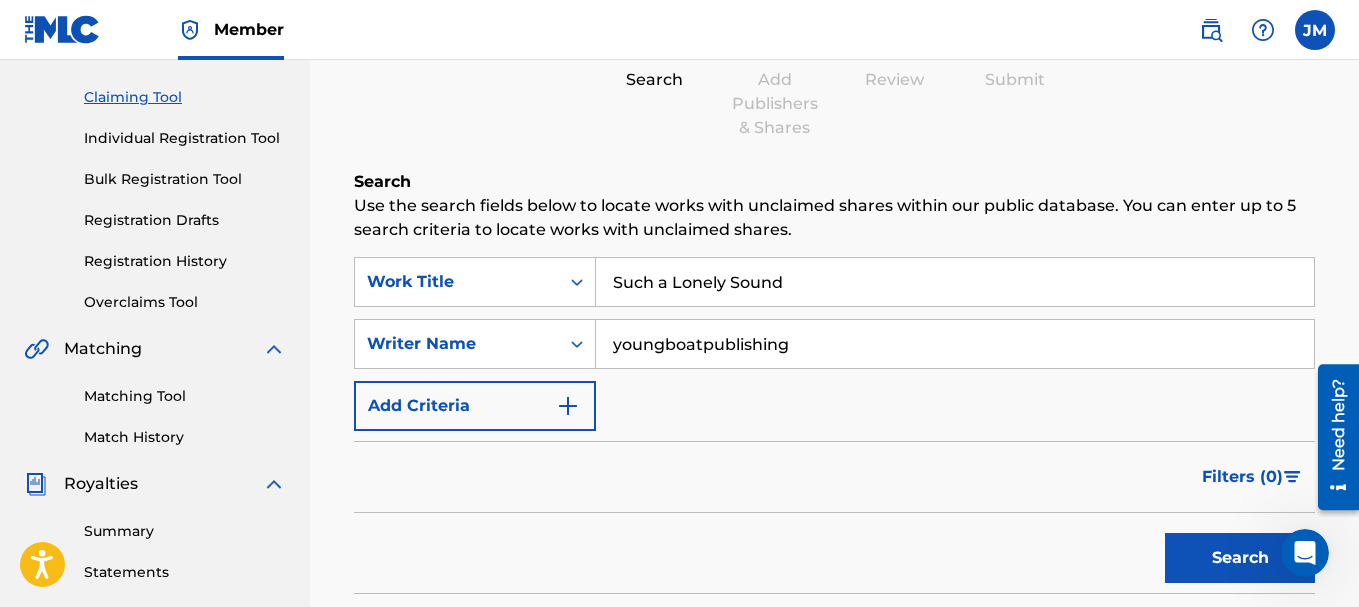 type on "youngboatpublishing" 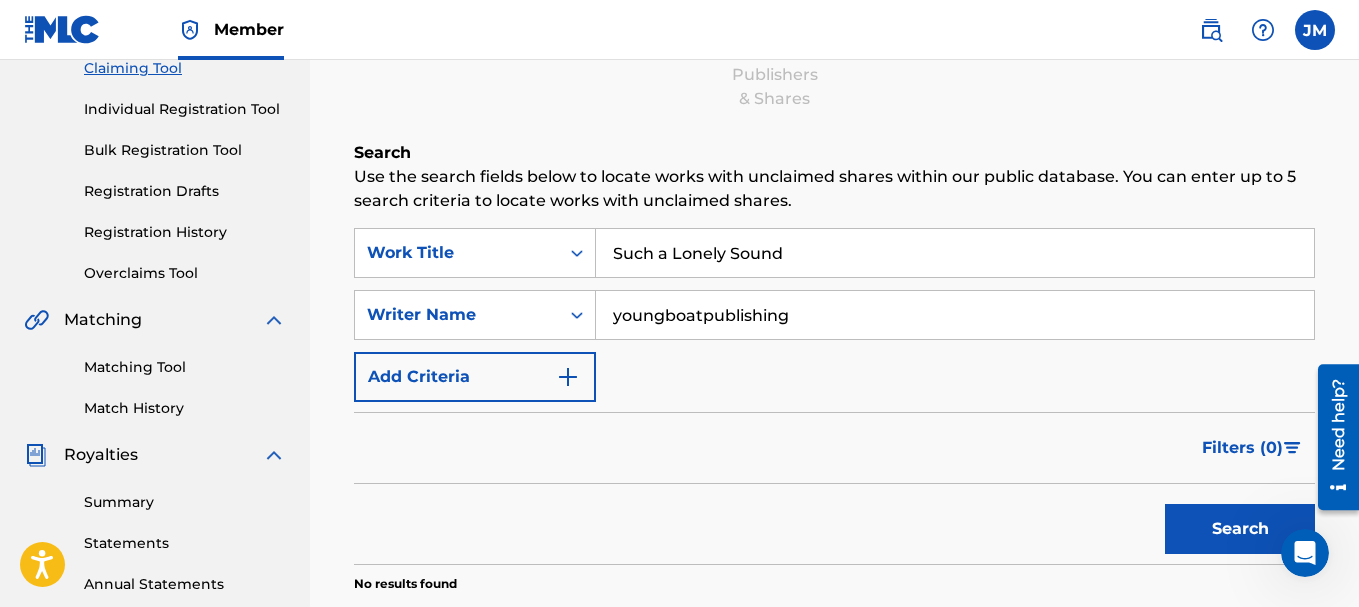 scroll, scrollTop: 203, scrollLeft: 0, axis: vertical 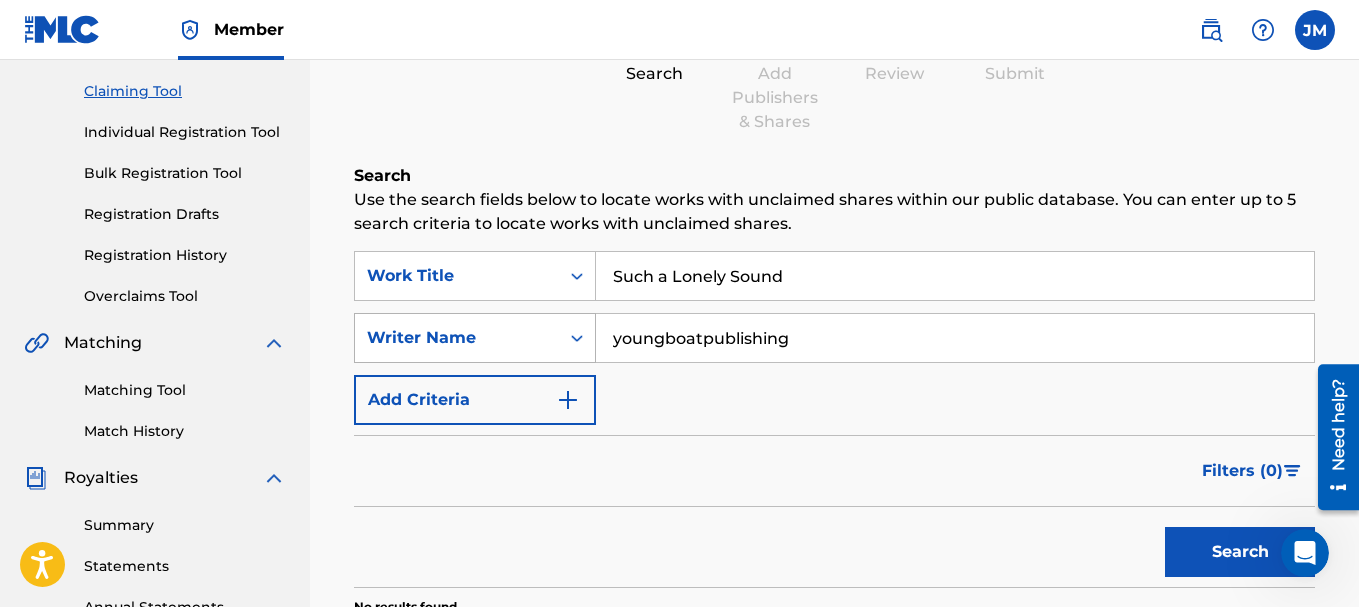 drag, startPoint x: 841, startPoint y: 339, endPoint x: 580, endPoint y: 332, distance: 261.09384 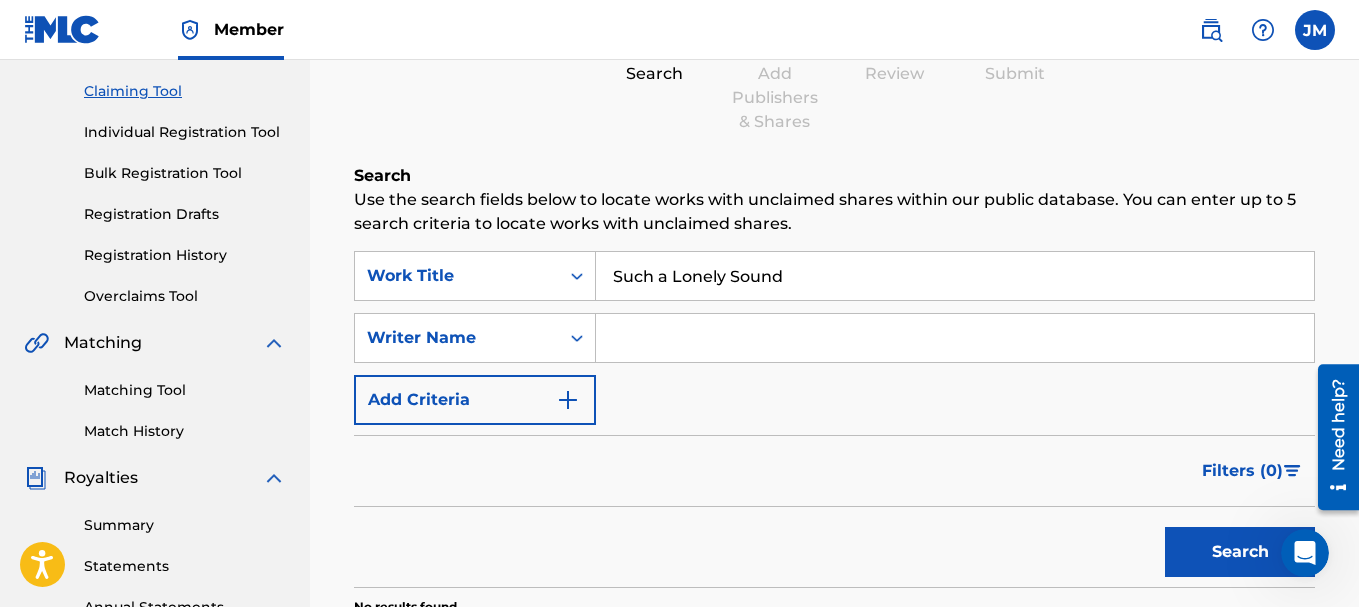 type 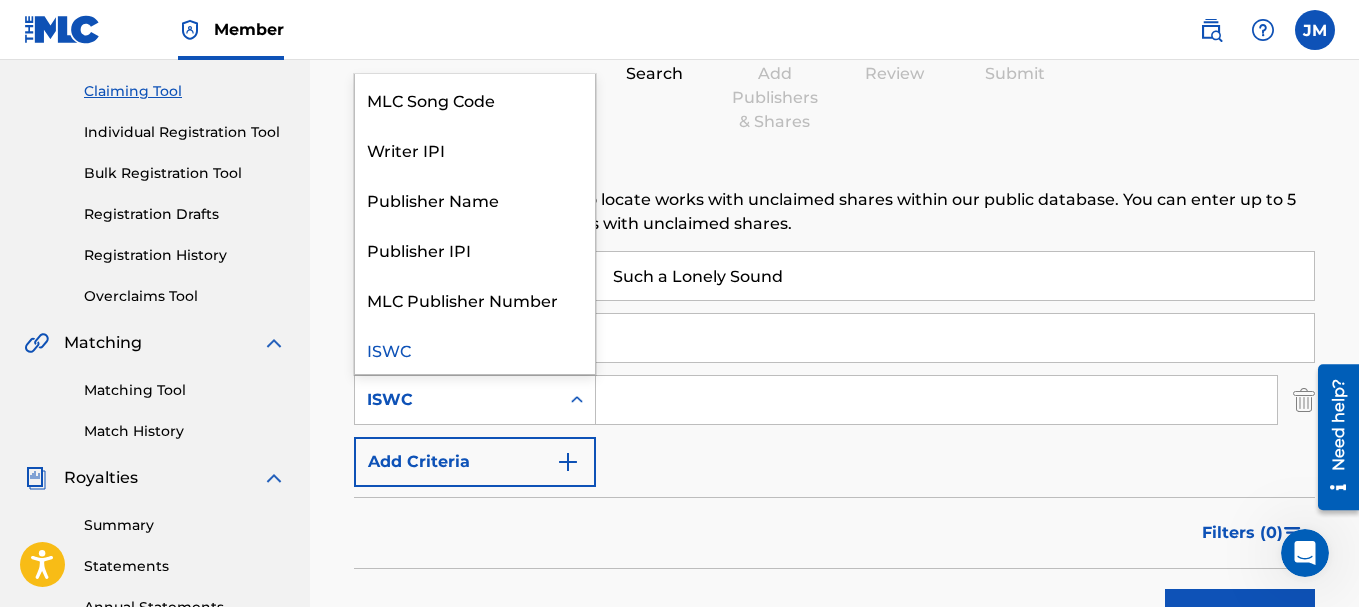 click at bounding box center (577, 400) 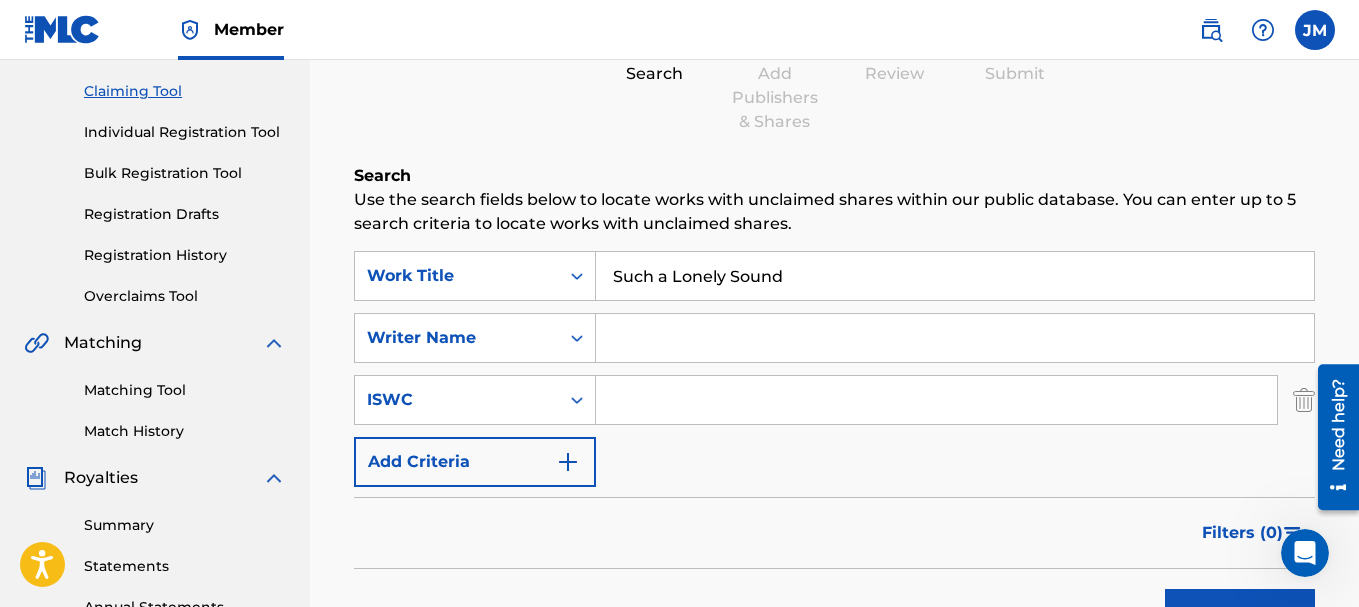 click at bounding box center (936, 400) 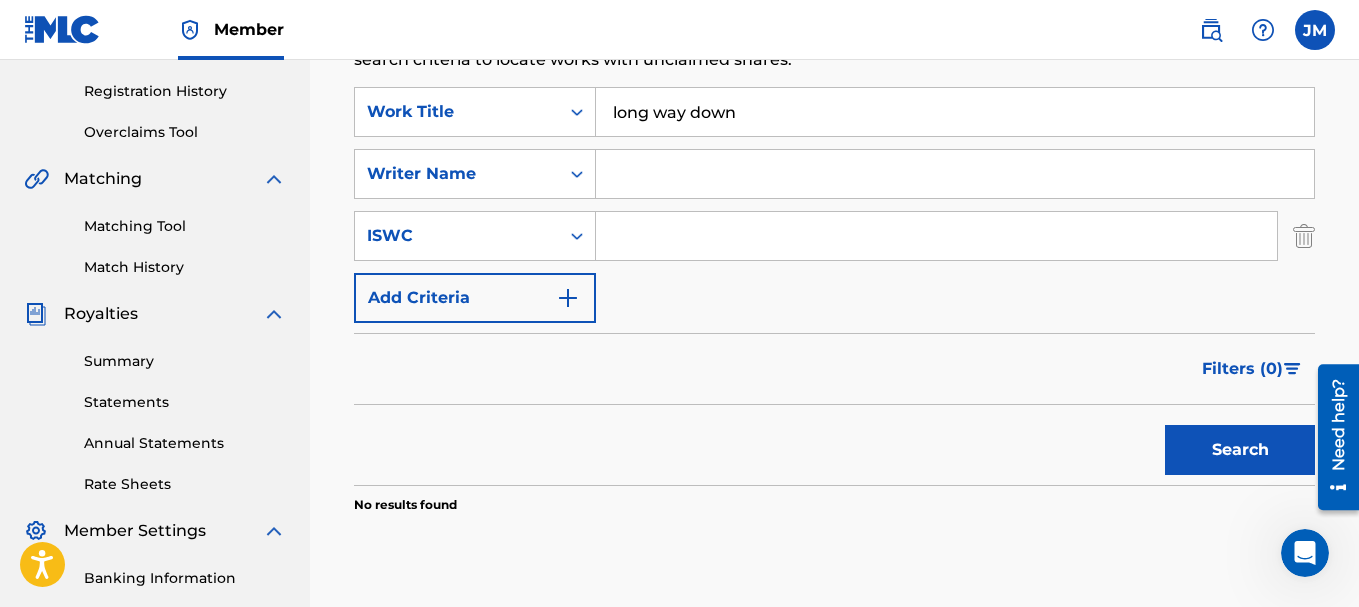 scroll, scrollTop: 366, scrollLeft: 0, axis: vertical 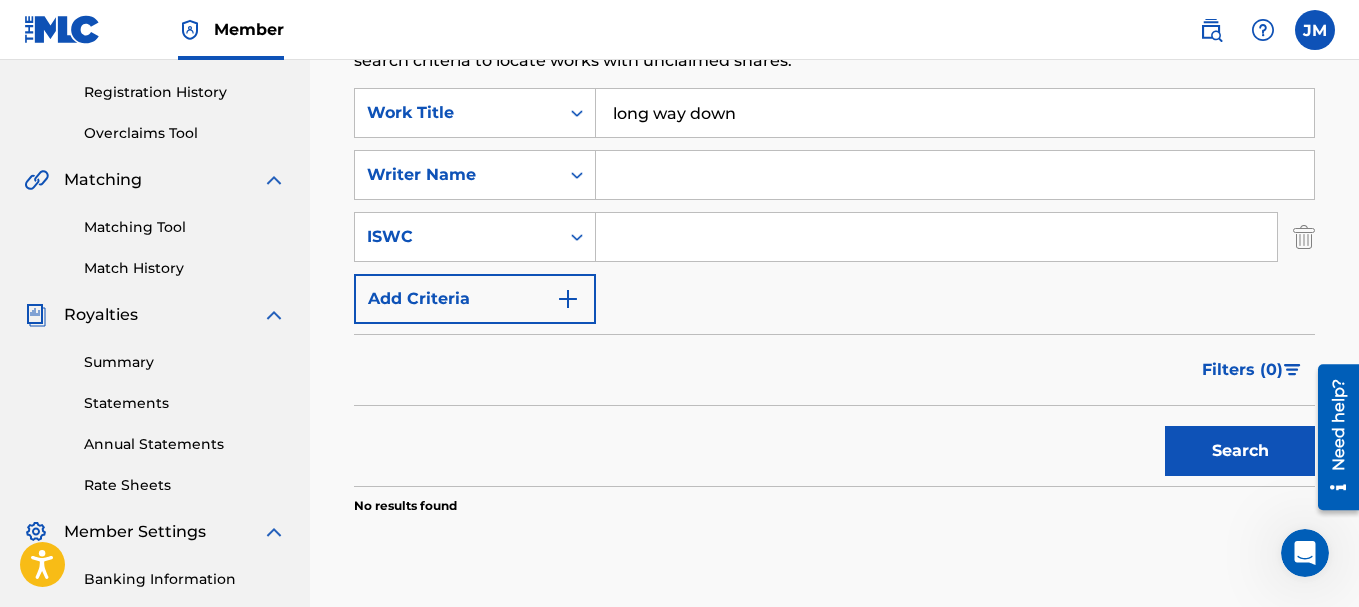 type on "long way down" 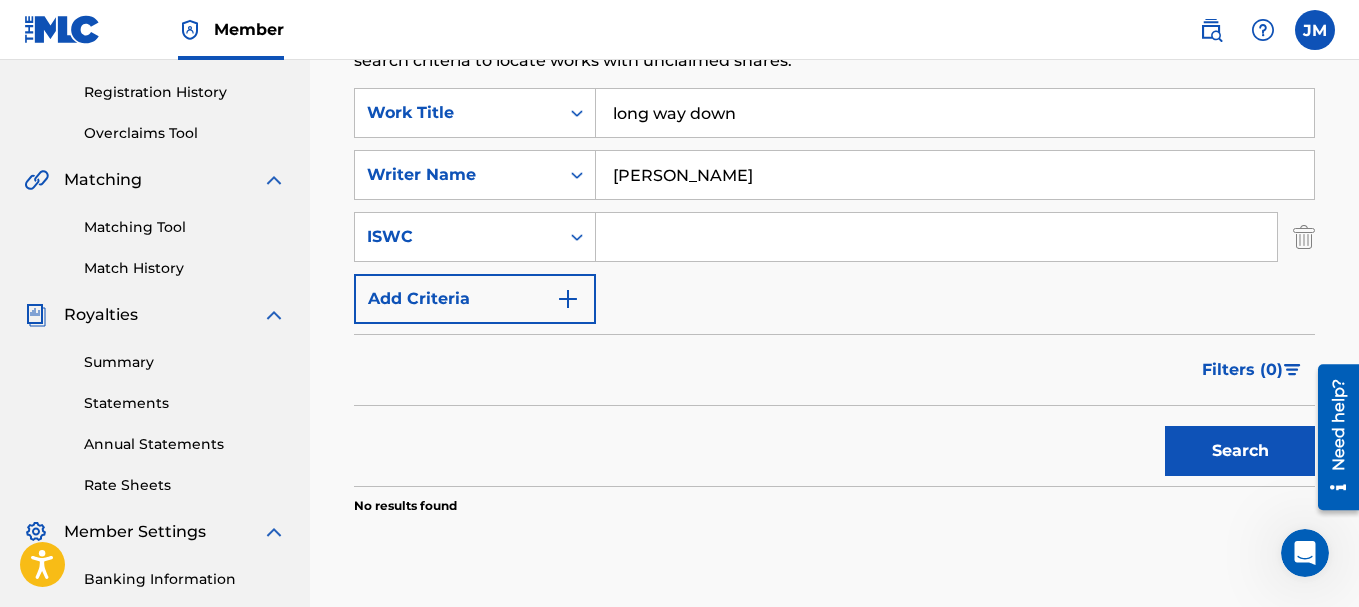 type on "[PERSON_NAME]" 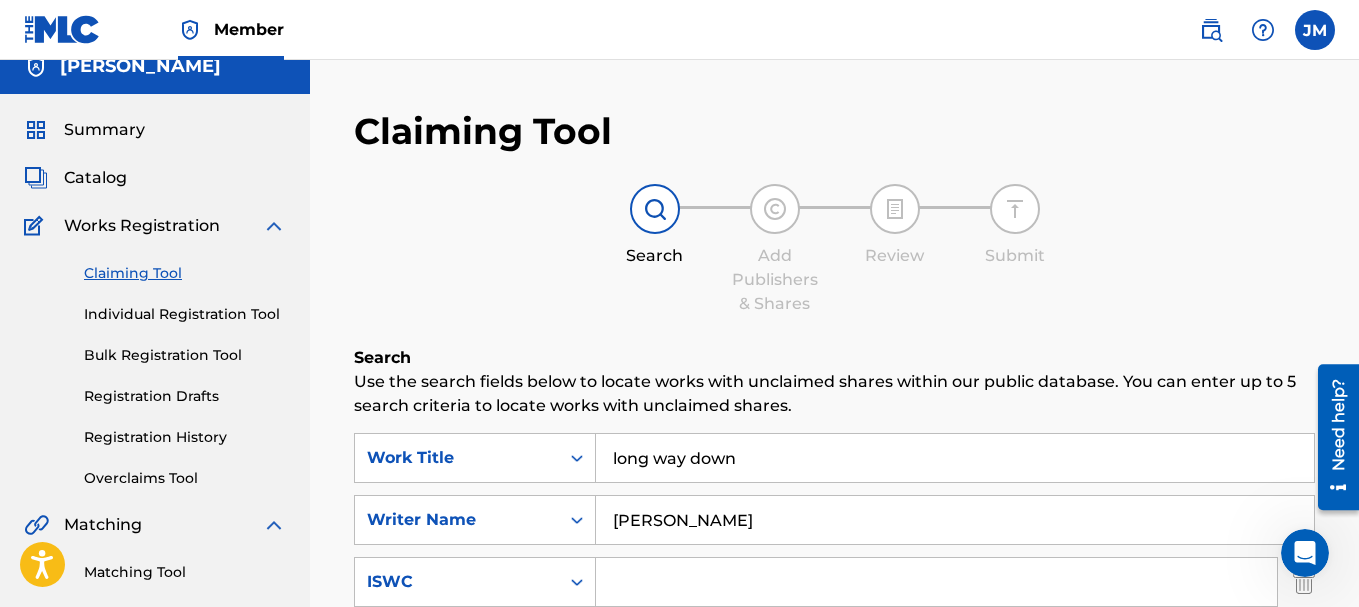scroll, scrollTop: 0, scrollLeft: 0, axis: both 